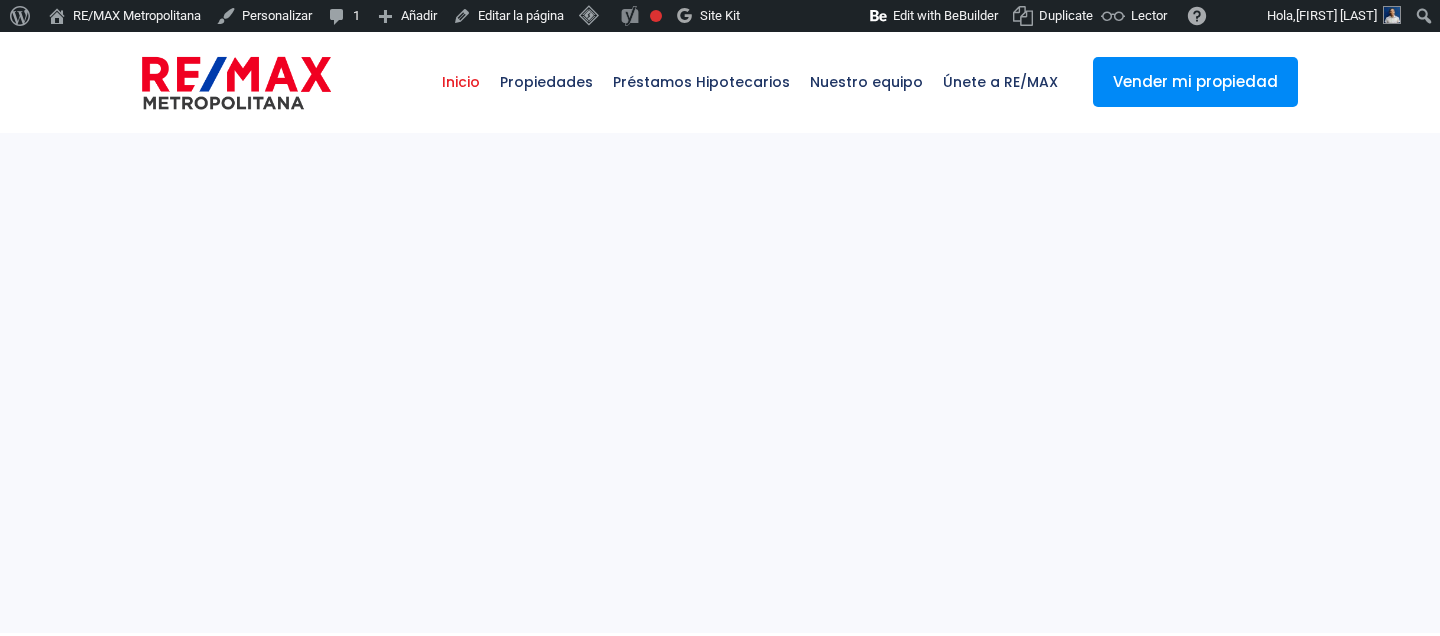 select 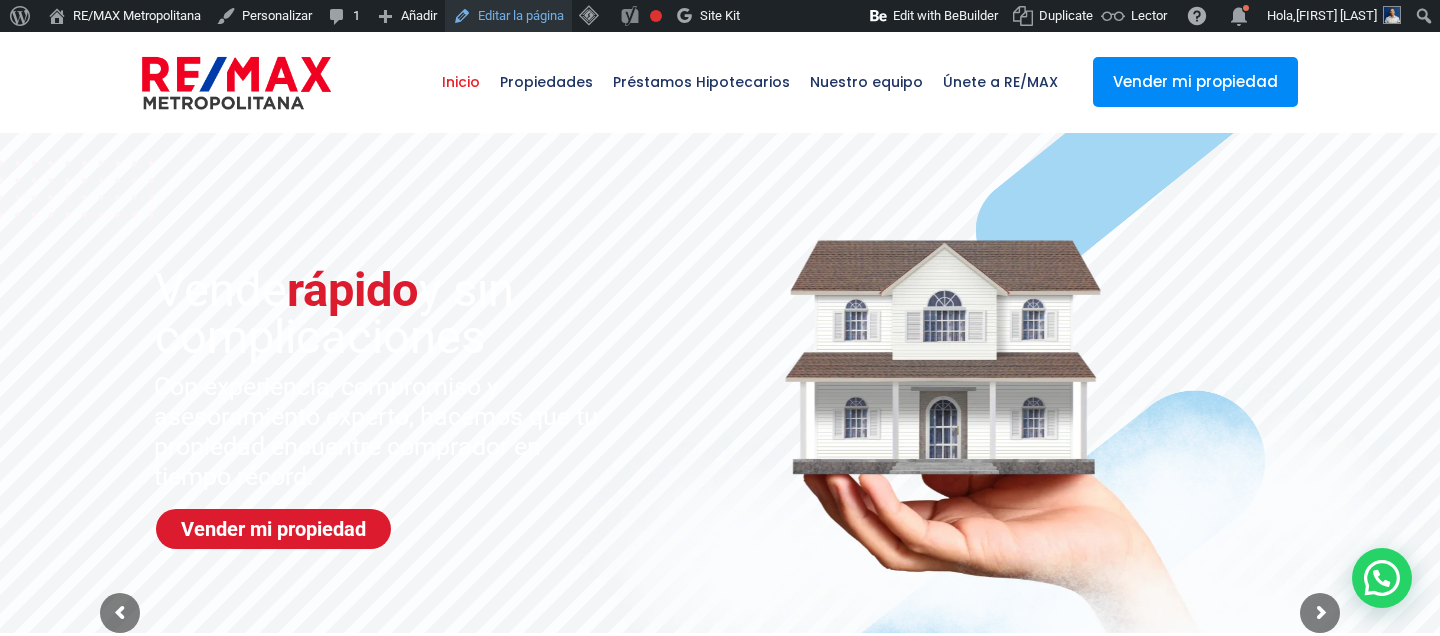 click on "[ACTION]" at bounding box center [508, 16] 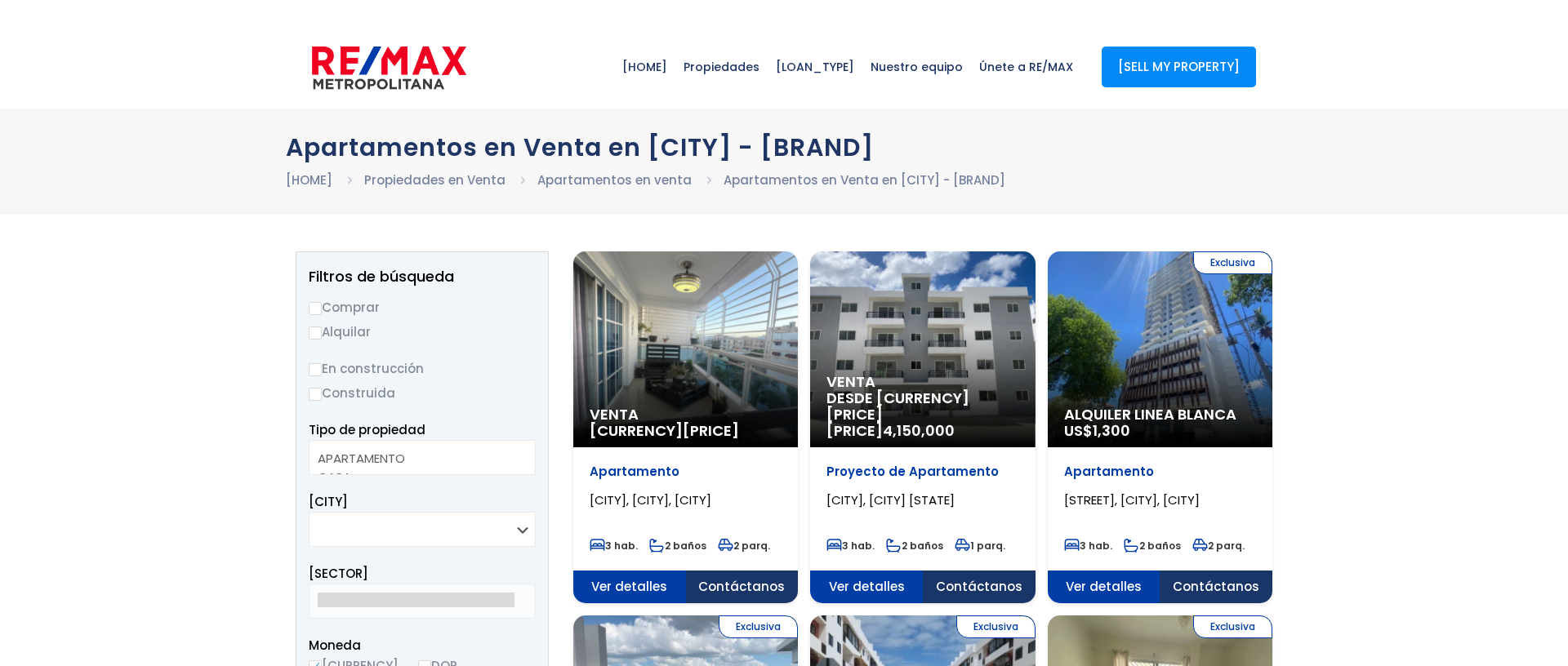scroll, scrollTop: 0, scrollLeft: 0, axis: both 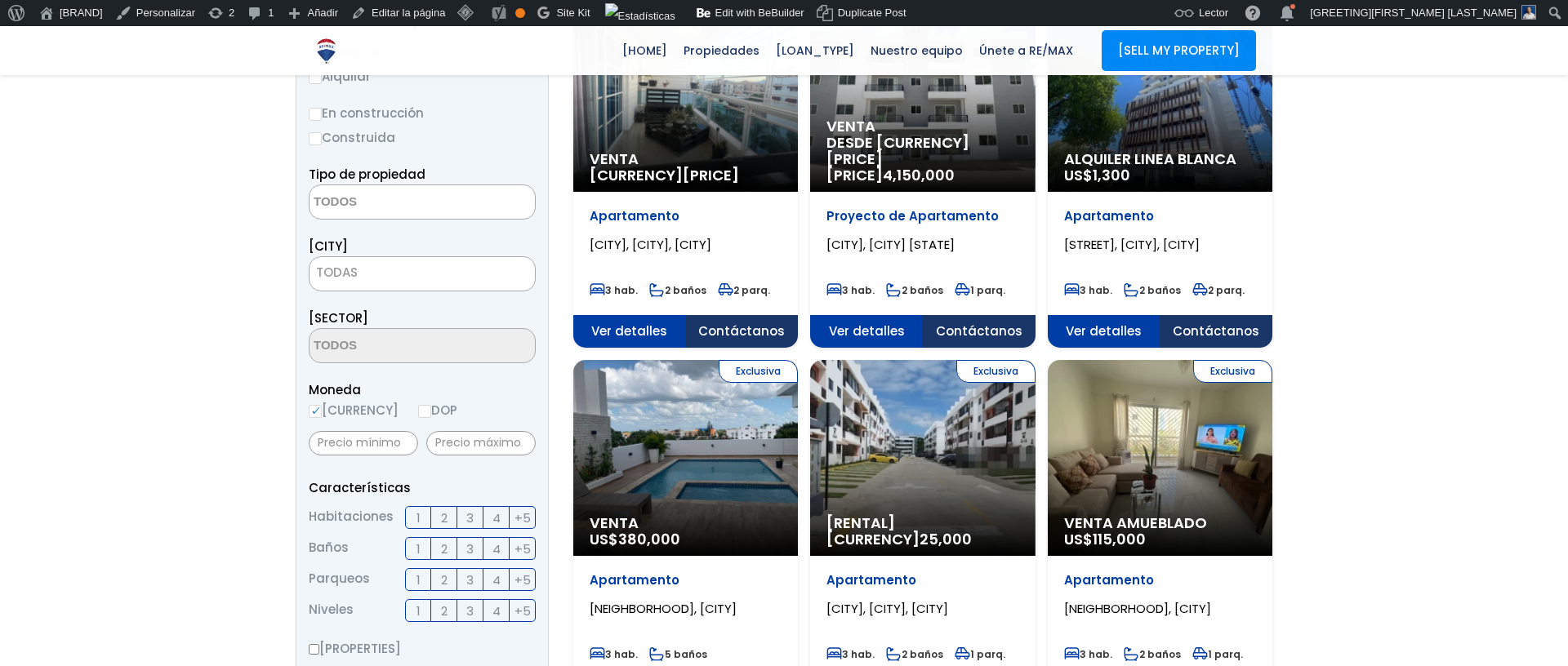 click at bounding box center (389, 202) 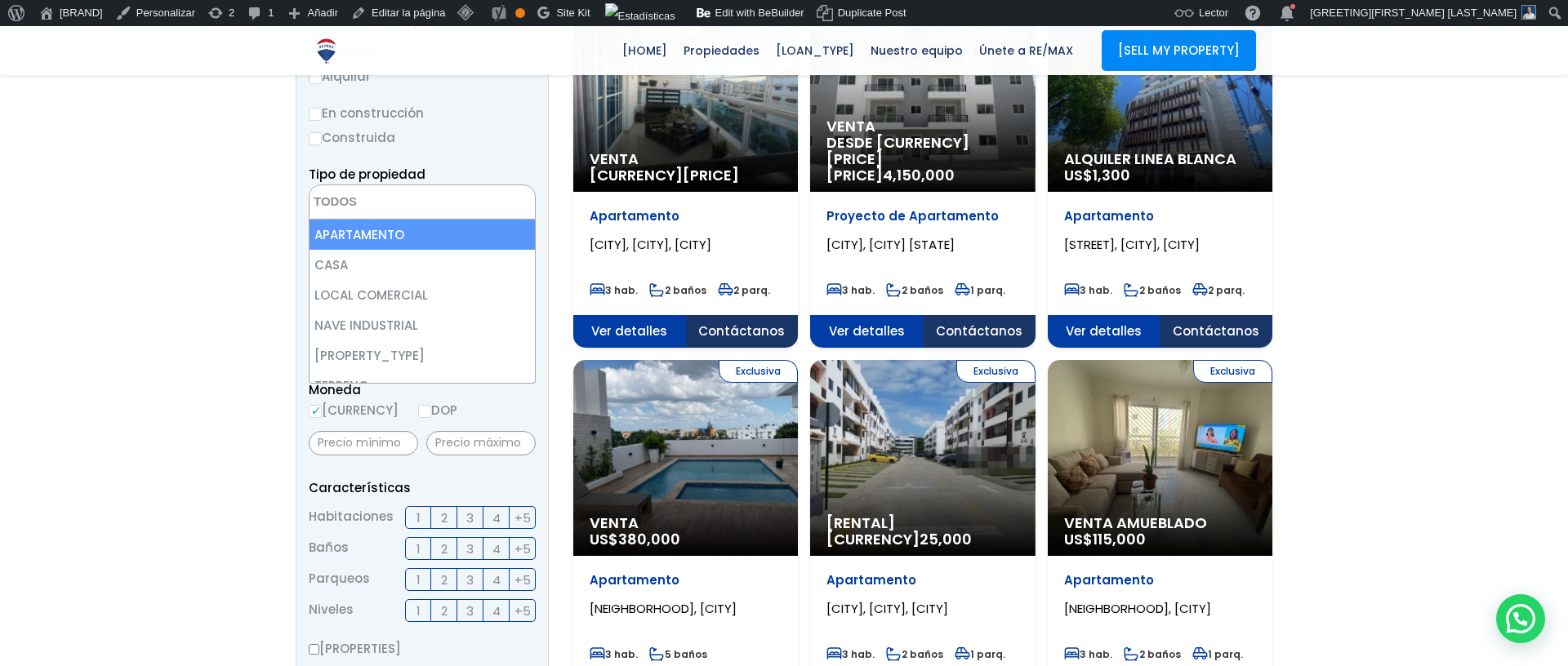 select on "apartment" 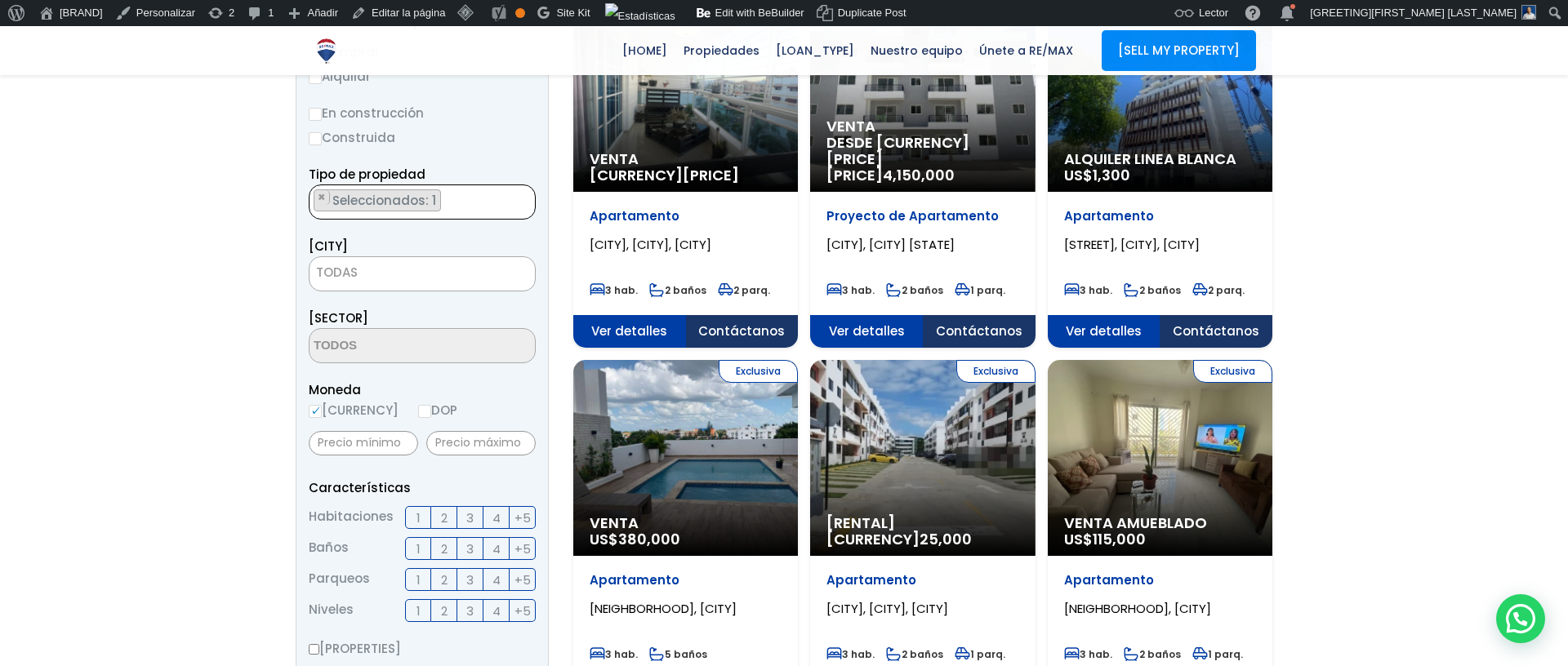 click on "TODAS" at bounding box center (422, 273) 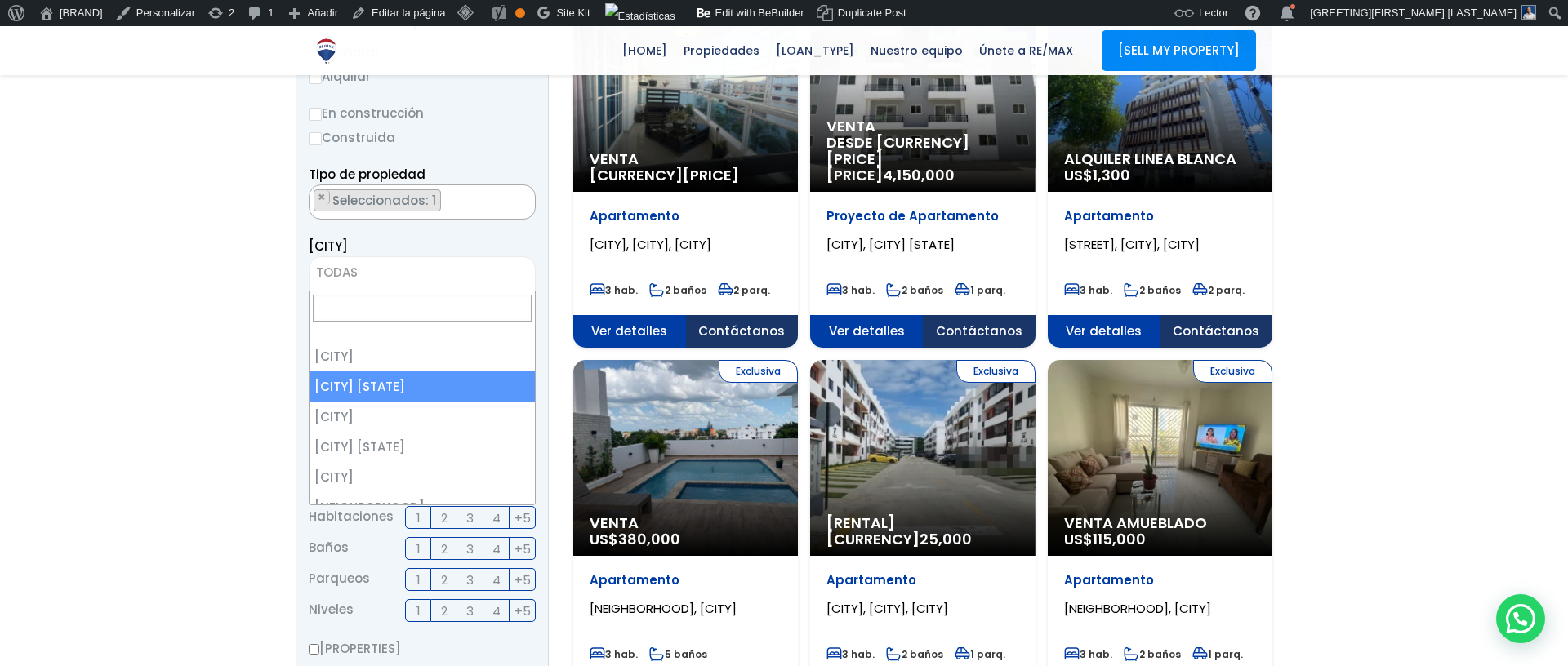 select on "148" 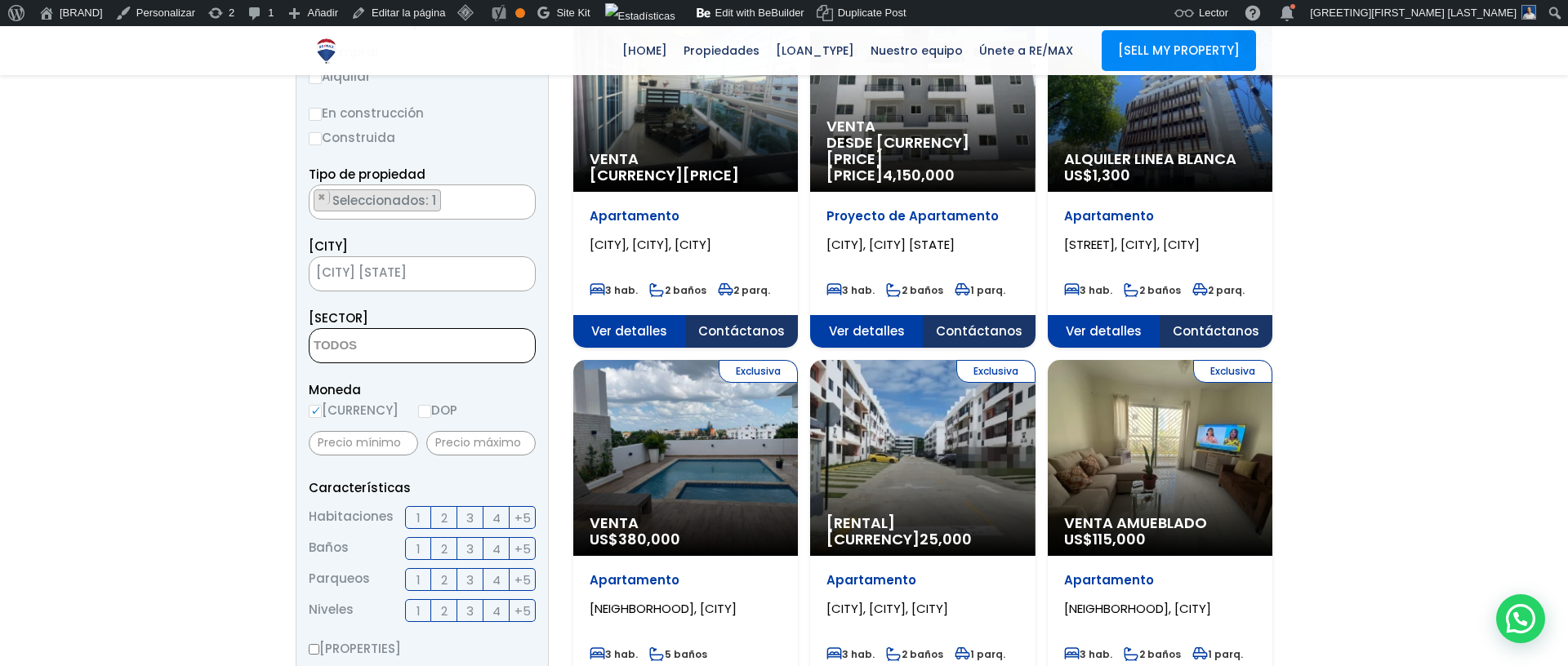 click at bounding box center (389, 346) 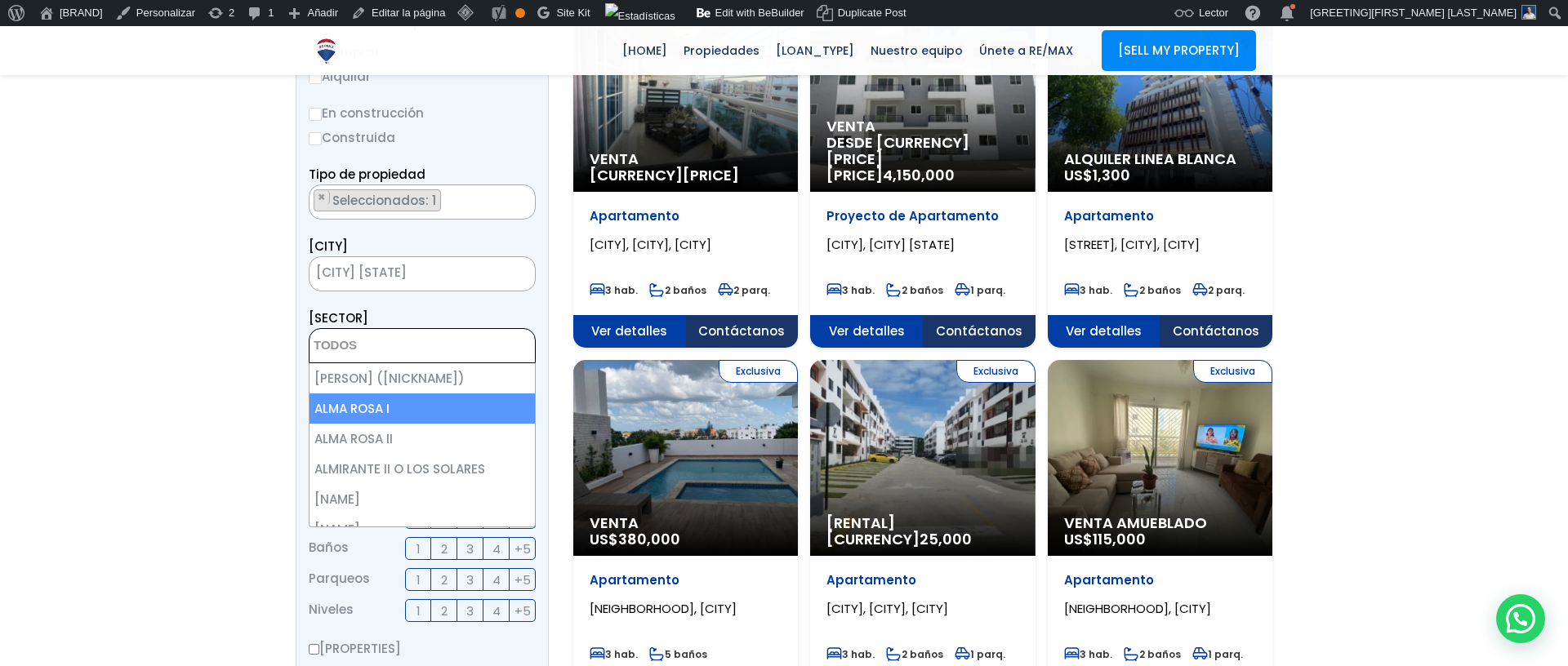select on "13154" 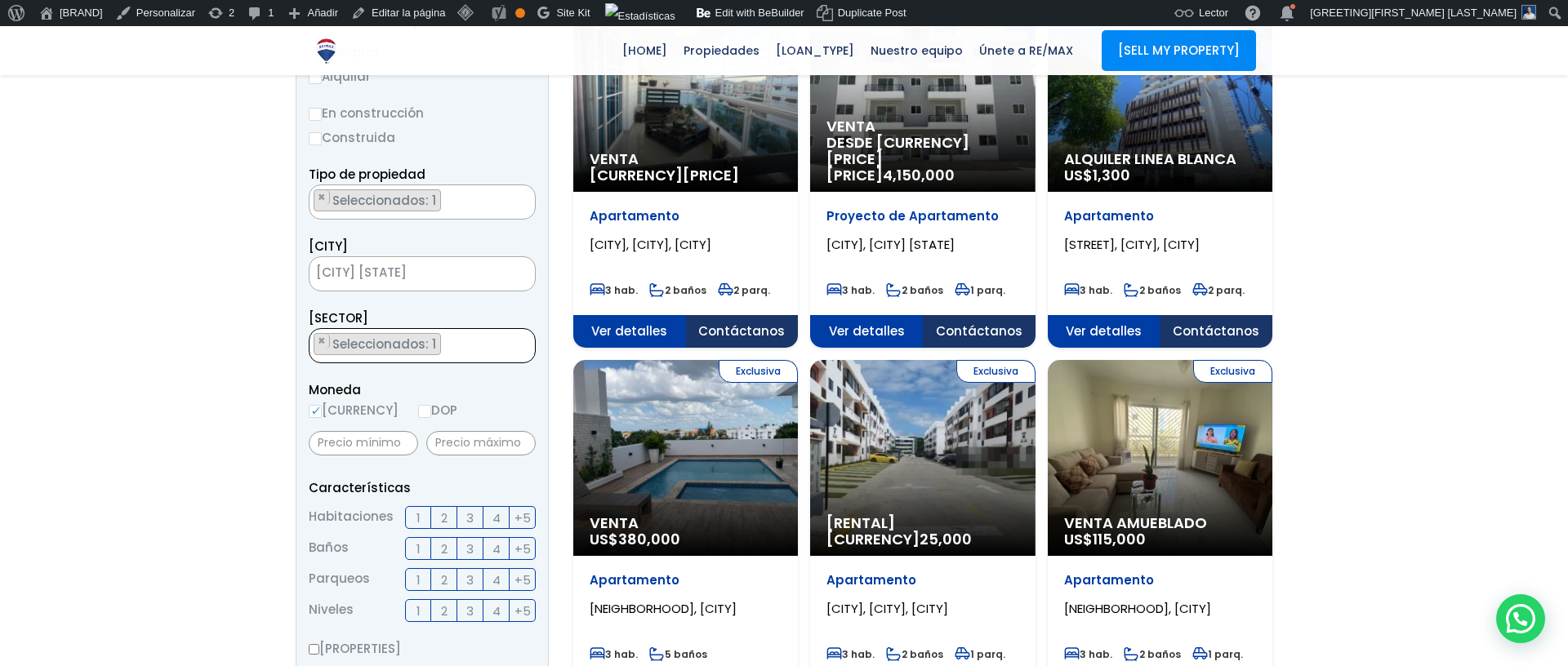 scroll, scrollTop: 19, scrollLeft: 0, axis: vertical 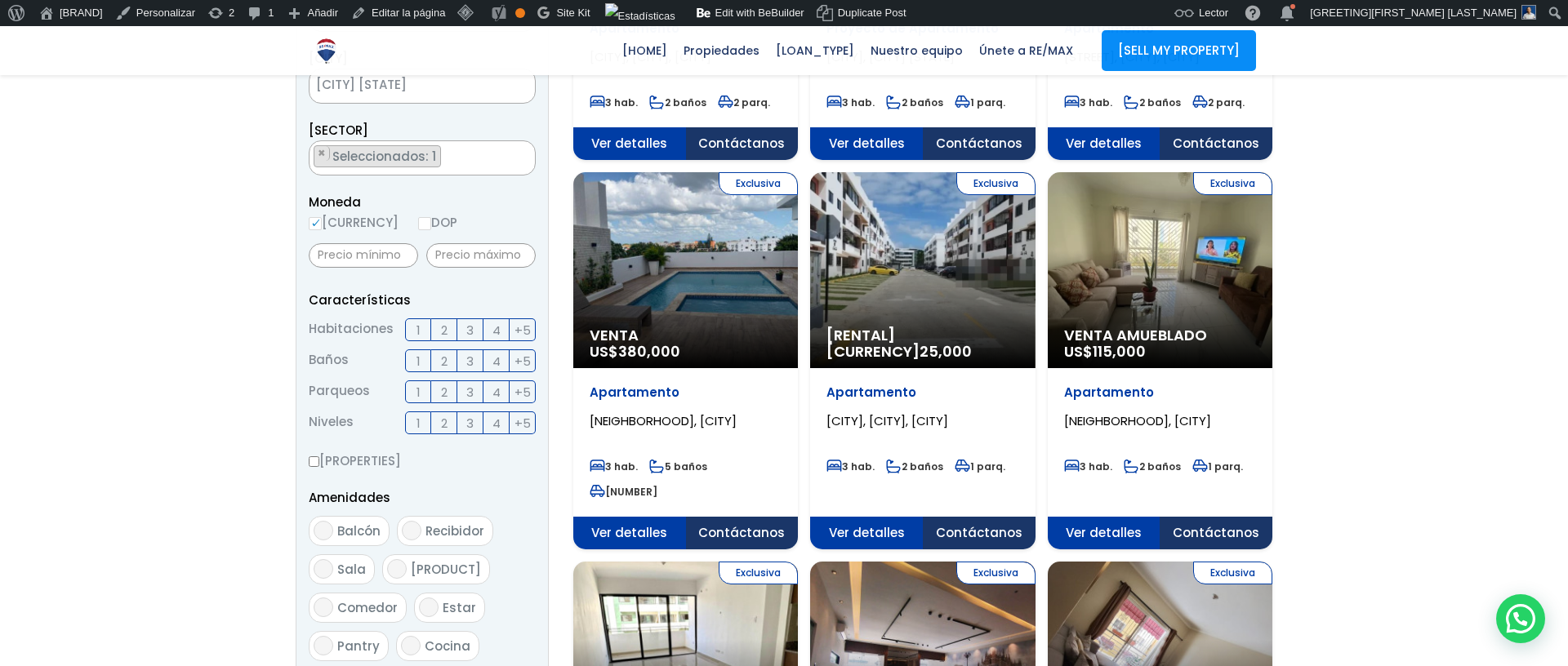 click on "3" at bounding box center (470, 330) 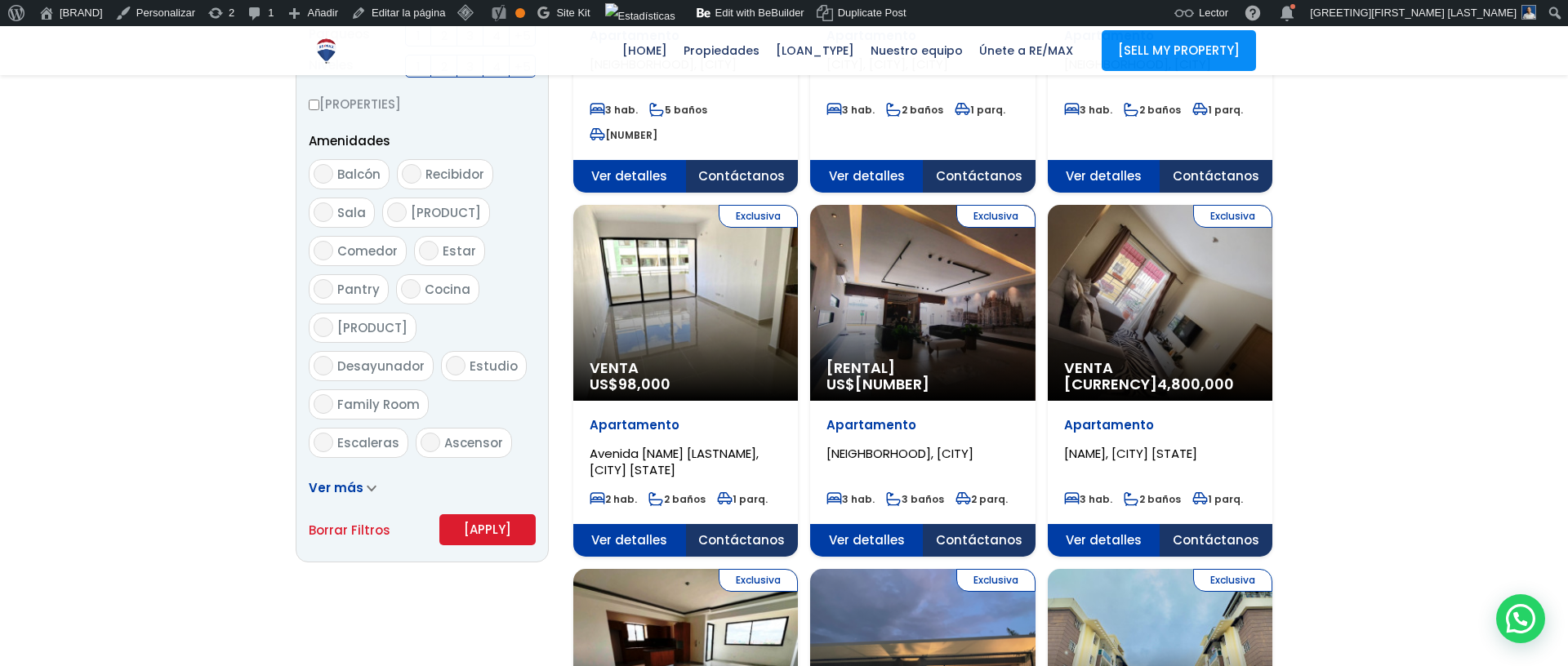 scroll, scrollTop: 1025, scrollLeft: 0, axis: vertical 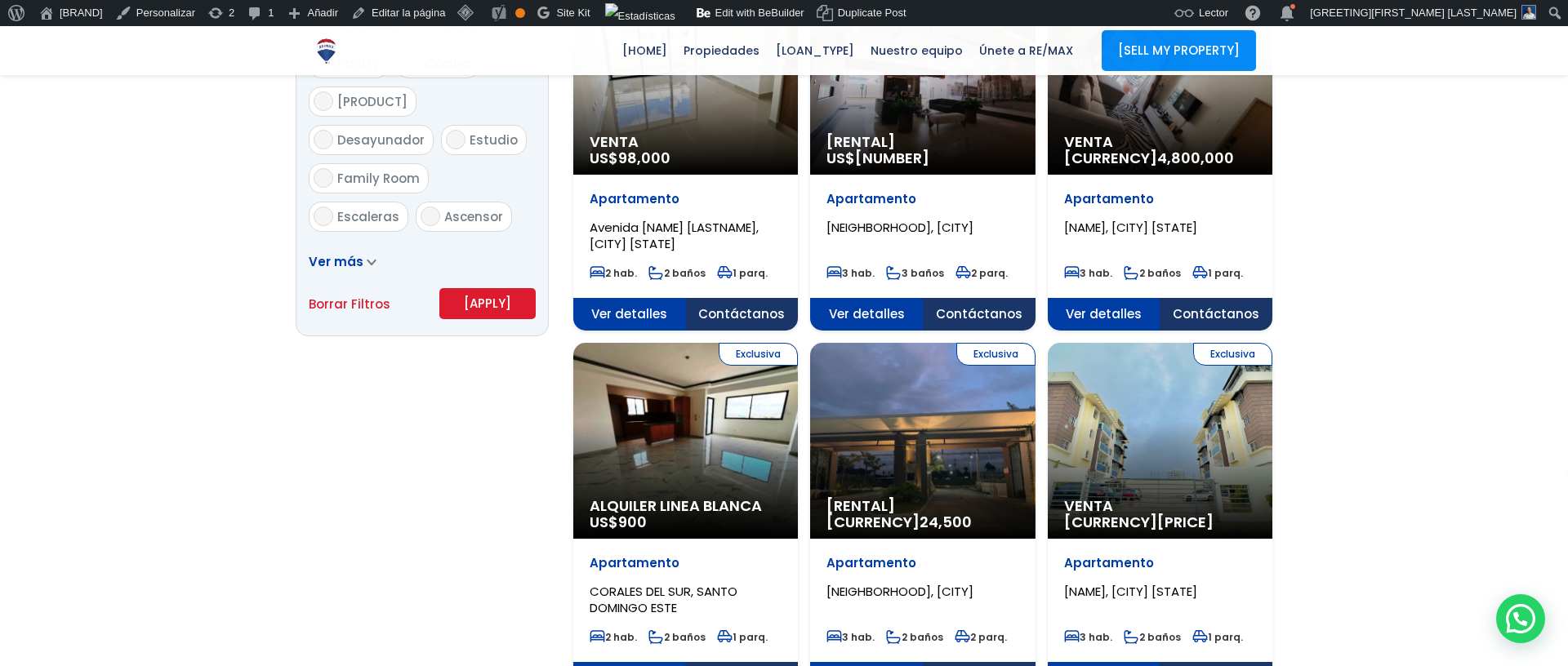 click on "Aplicar" at bounding box center [488, 304] 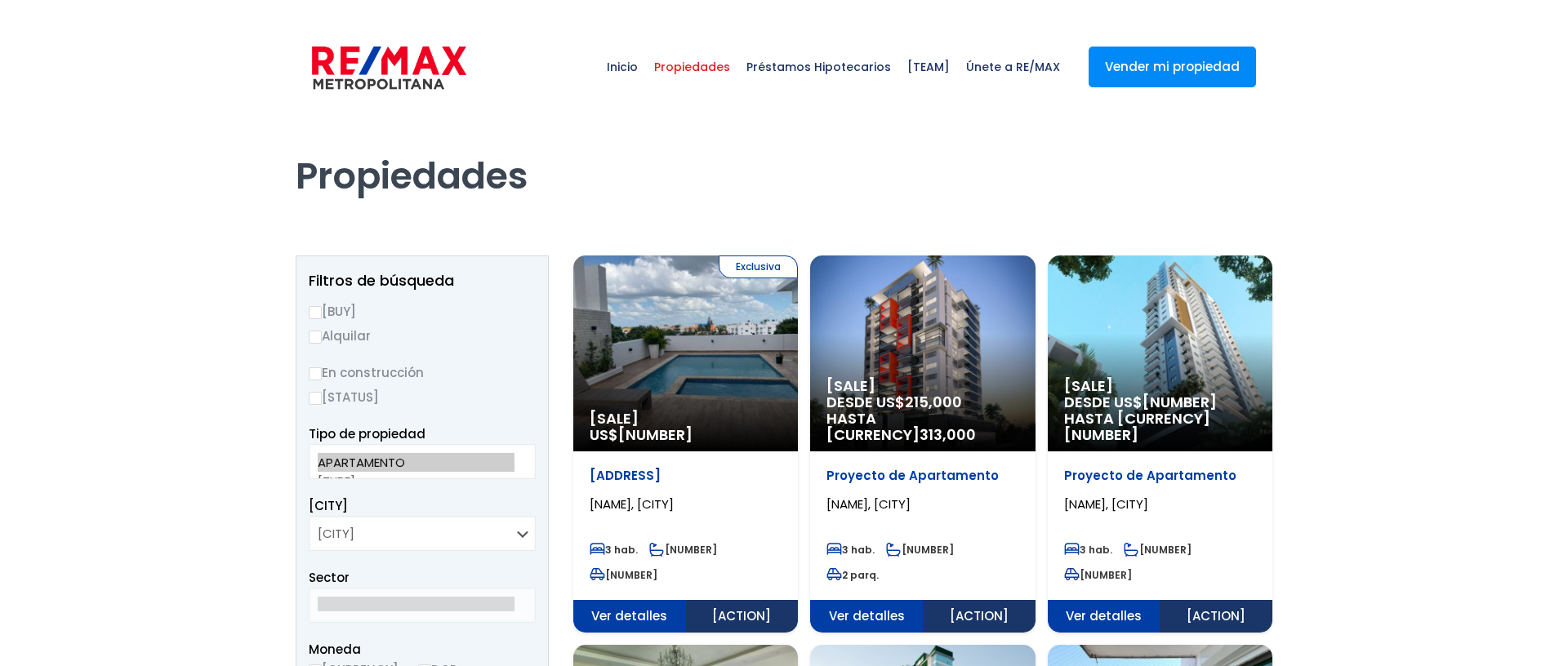 scroll, scrollTop: 0, scrollLeft: 0, axis: both 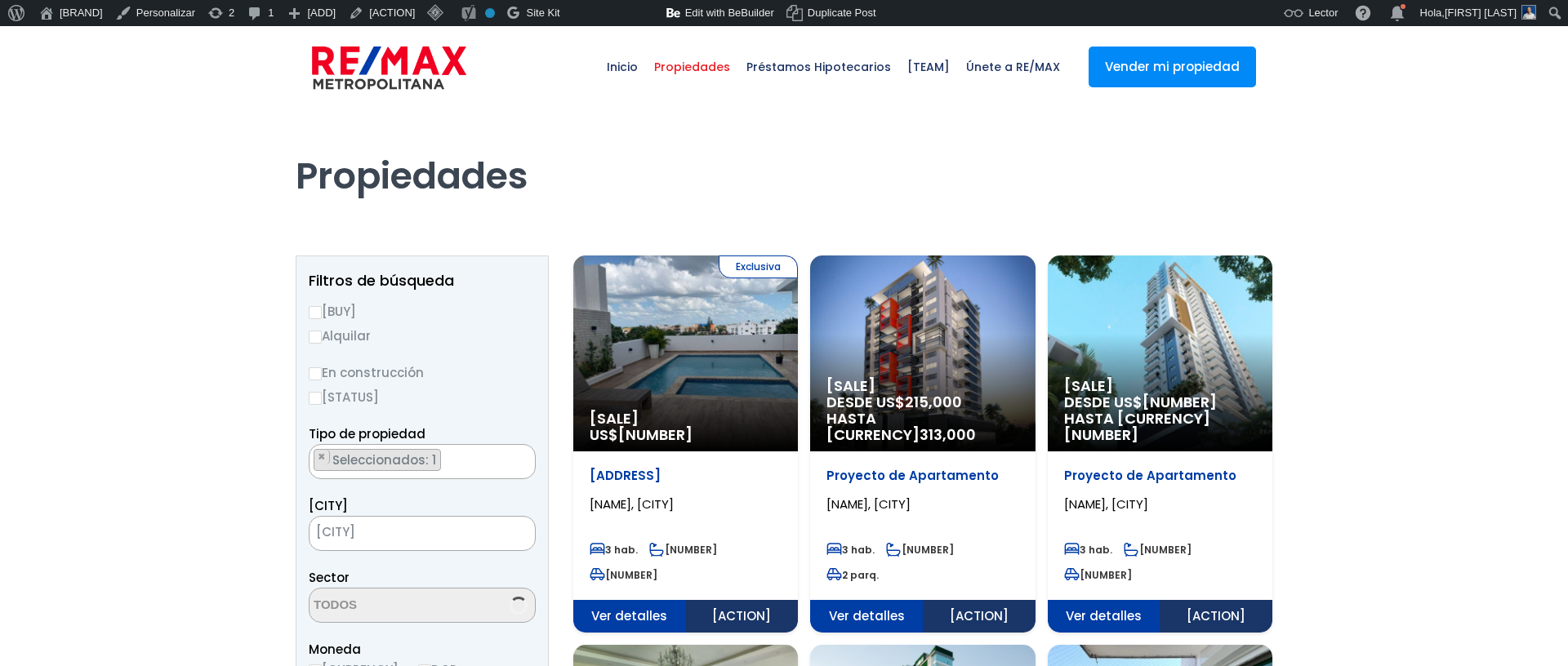 select on "13154" 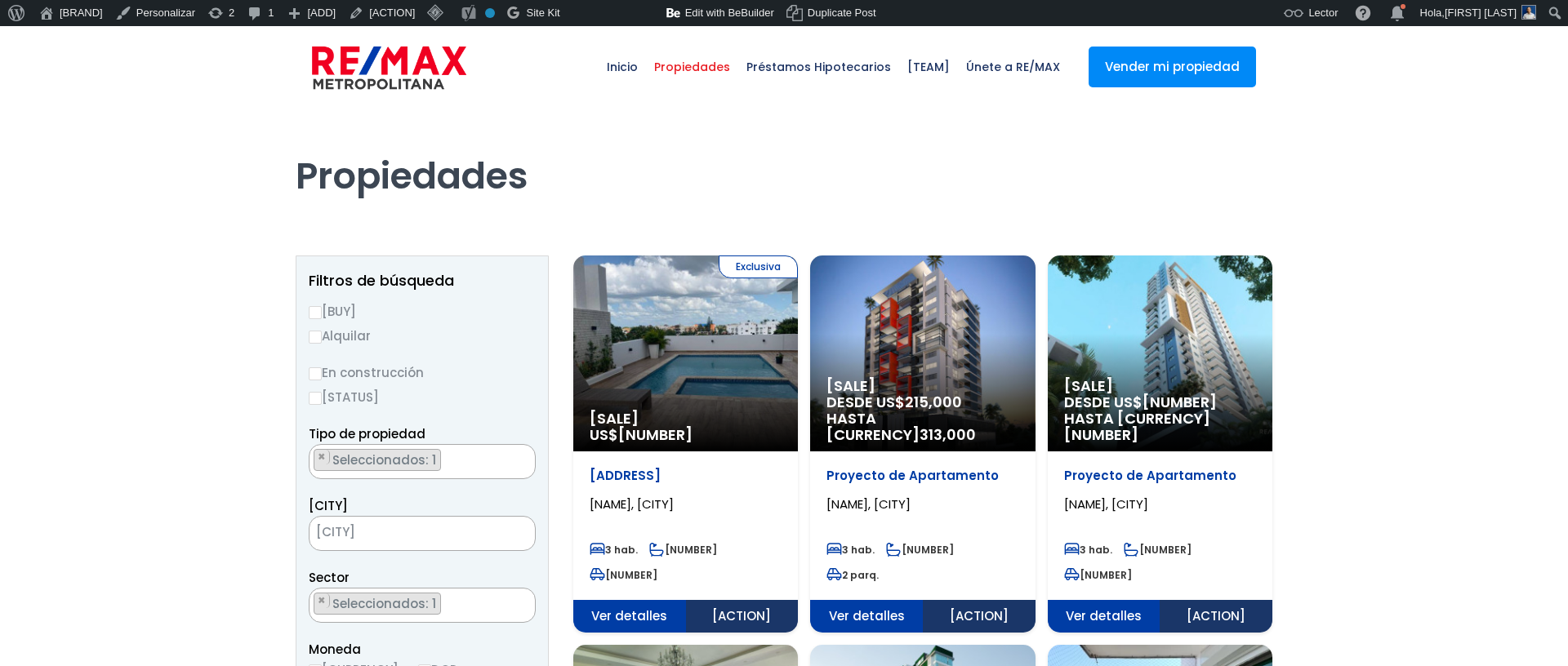 scroll, scrollTop: 19, scrollLeft: 0, axis: vertical 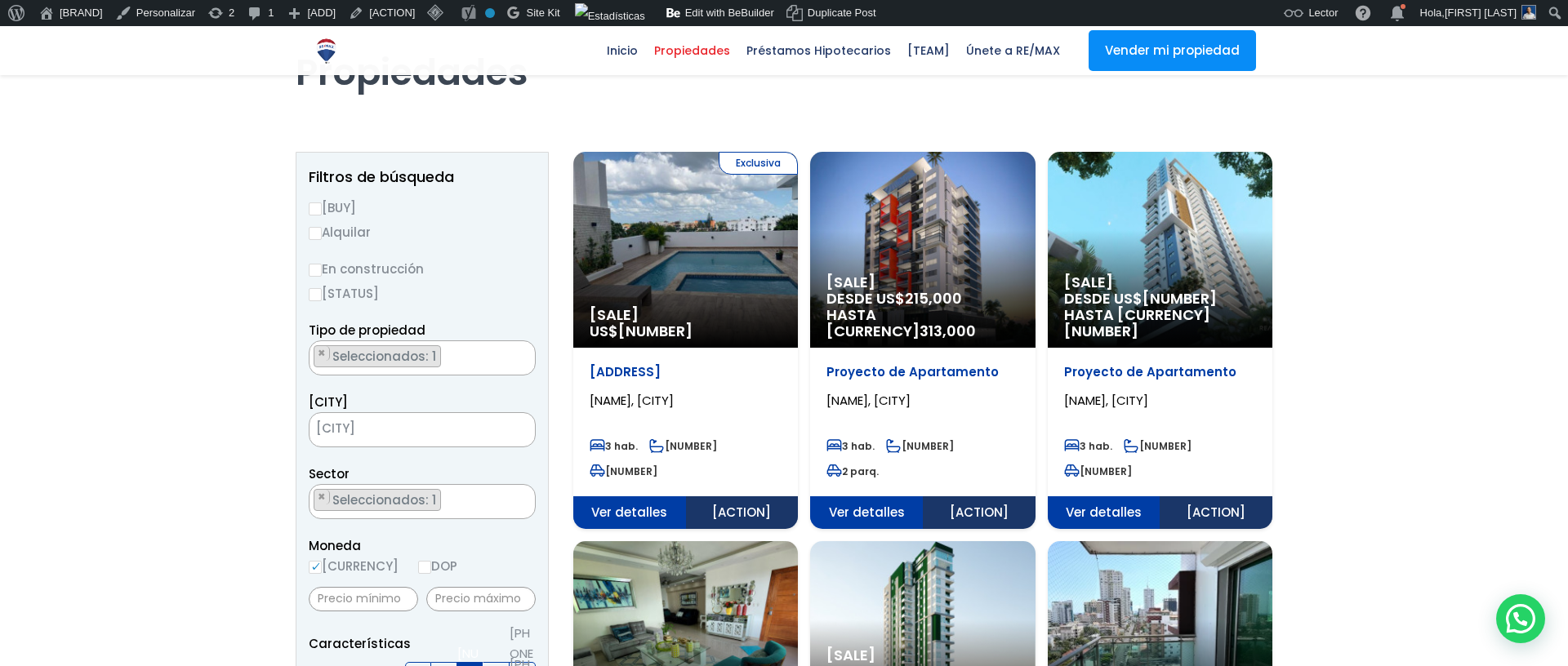 click on "Venta
DESDE US$  215,000
HASTA US$  313,000" at bounding box center [685, 250] 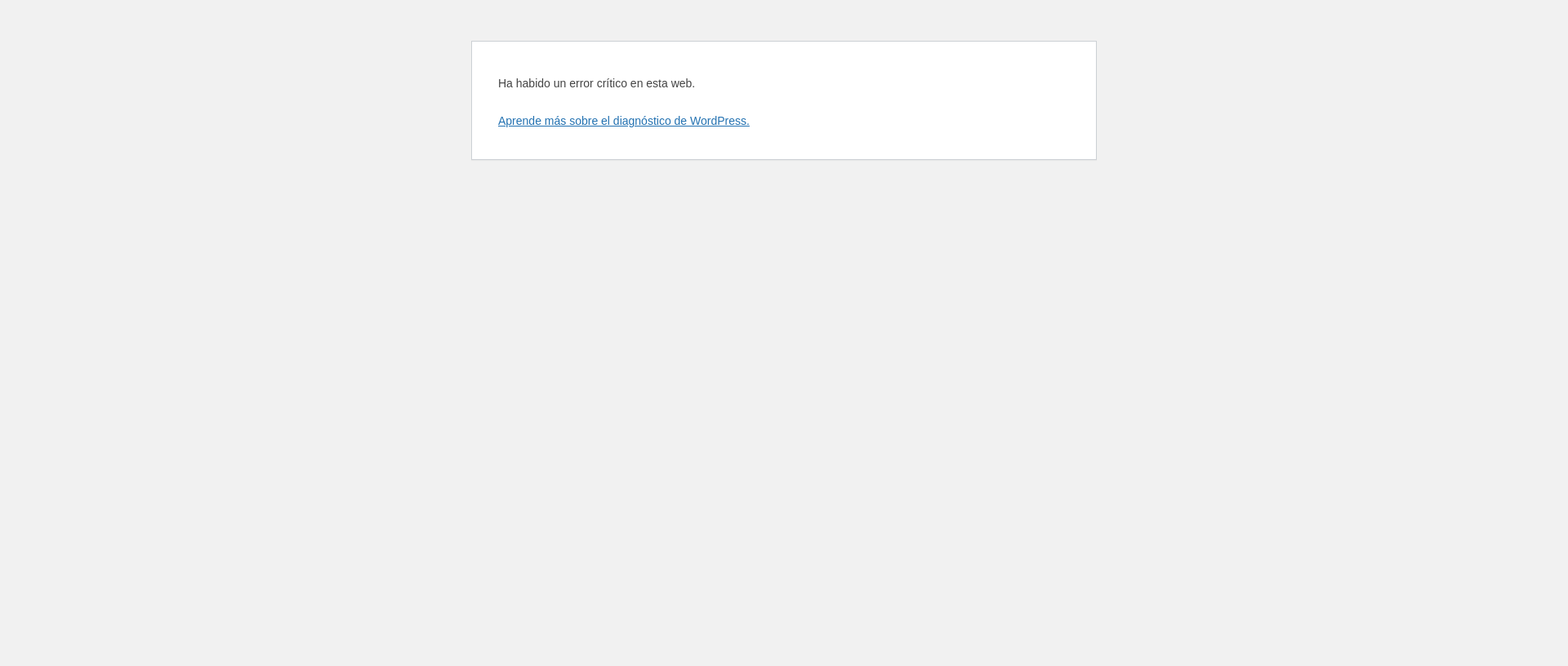 scroll, scrollTop: 0, scrollLeft: 0, axis: both 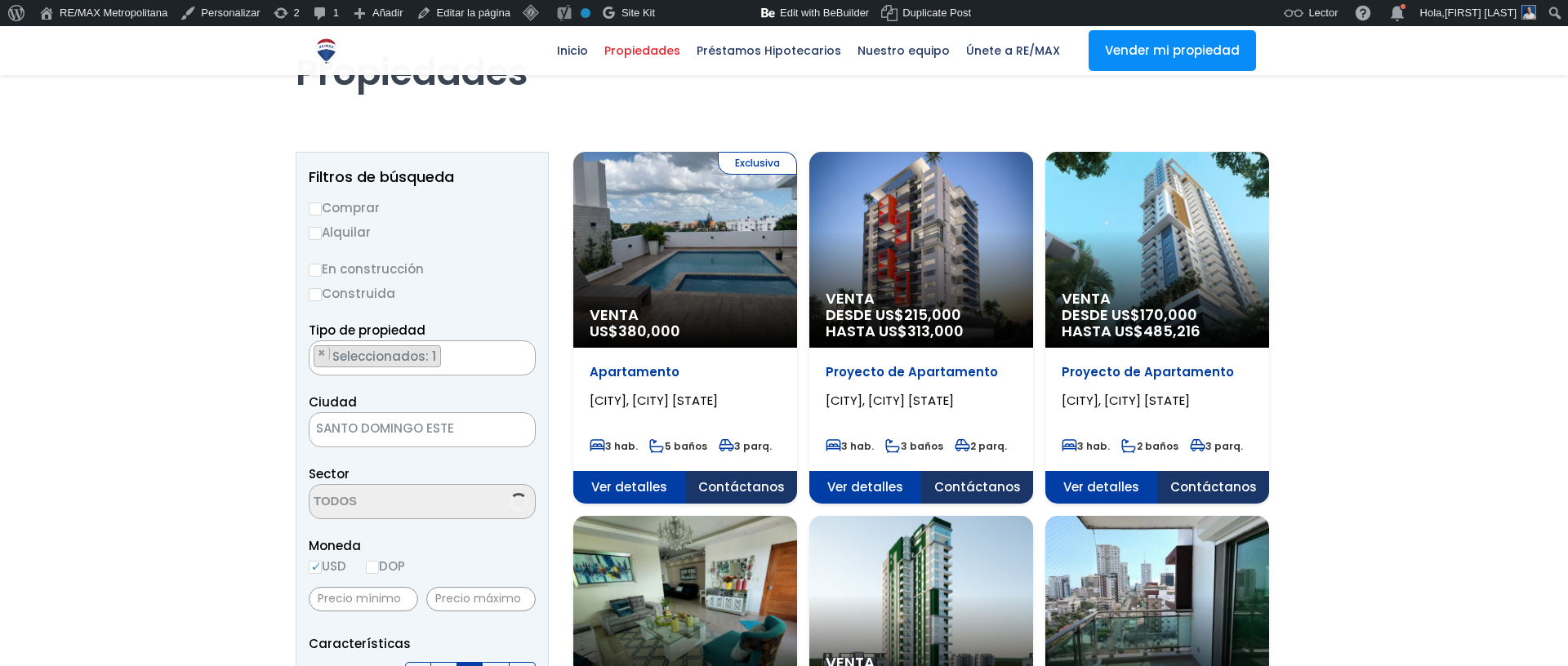 click on "Venta
DESDE US$  215,000
HASTA US$  313,000" at bounding box center (685, 250) 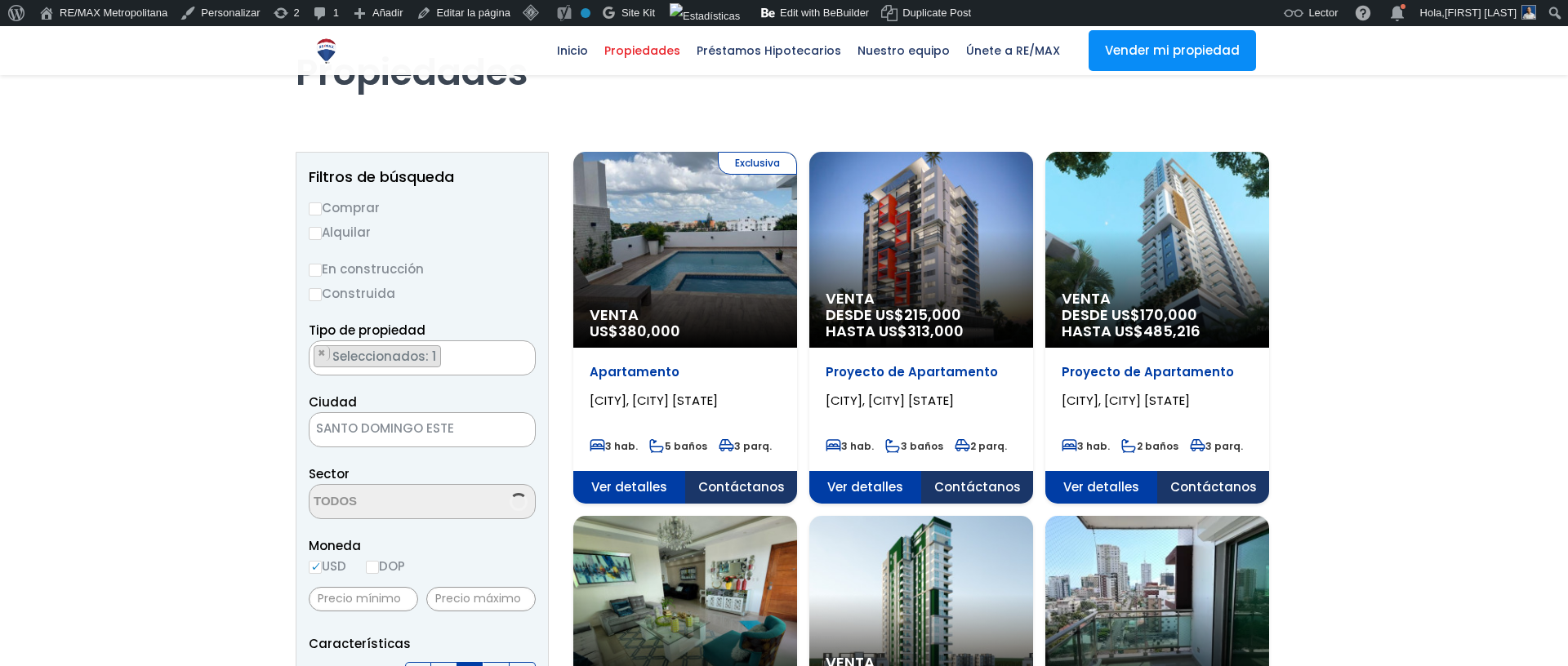 scroll, scrollTop: 19, scrollLeft: 0, axis: vertical 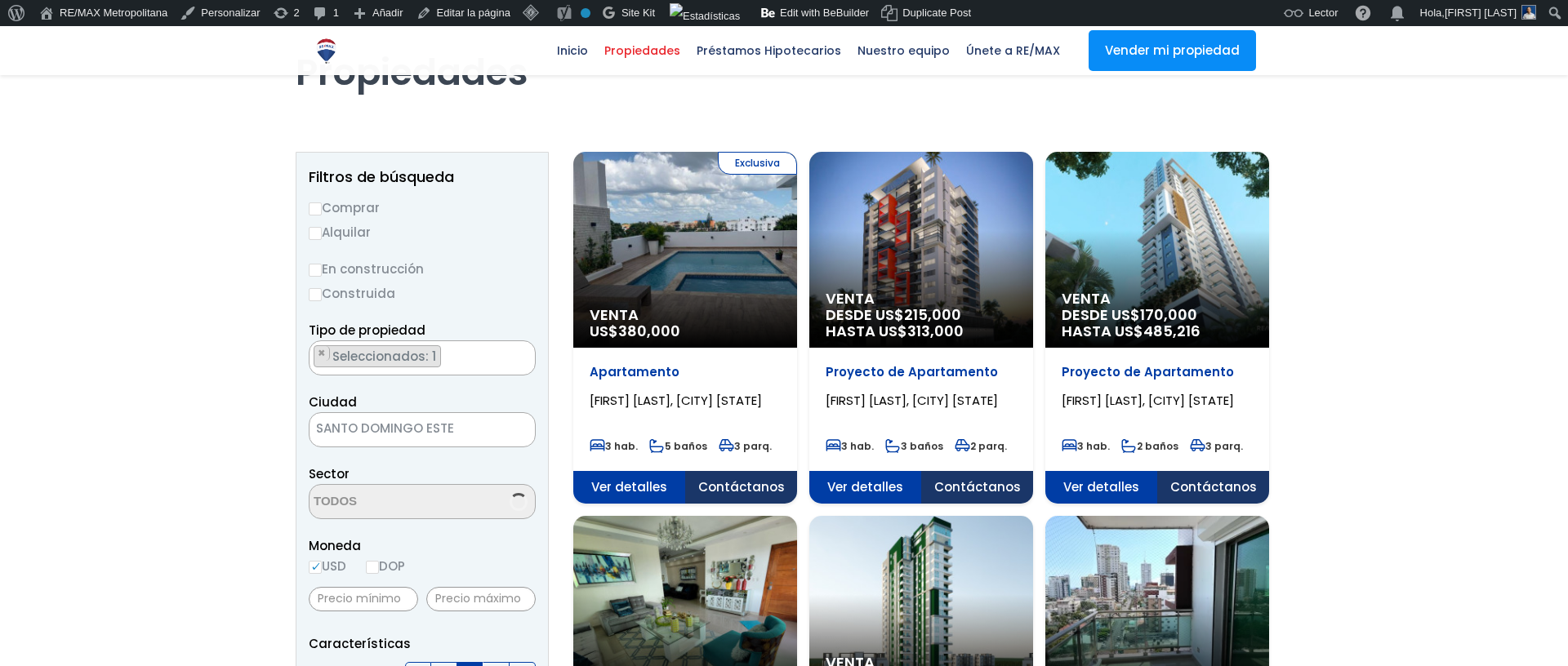 click on "Exclusiva
Venta
US$  380,000" at bounding box center [685, 250] 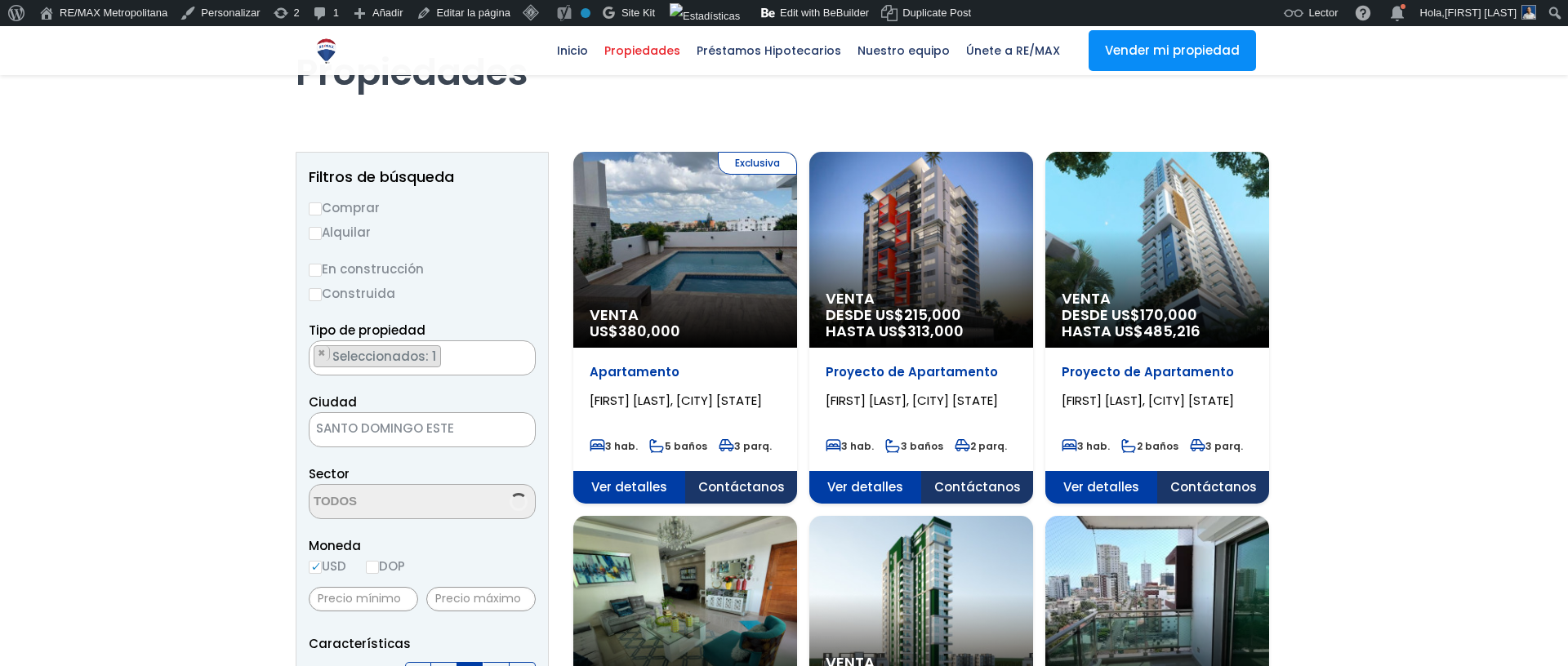 select on "13154" 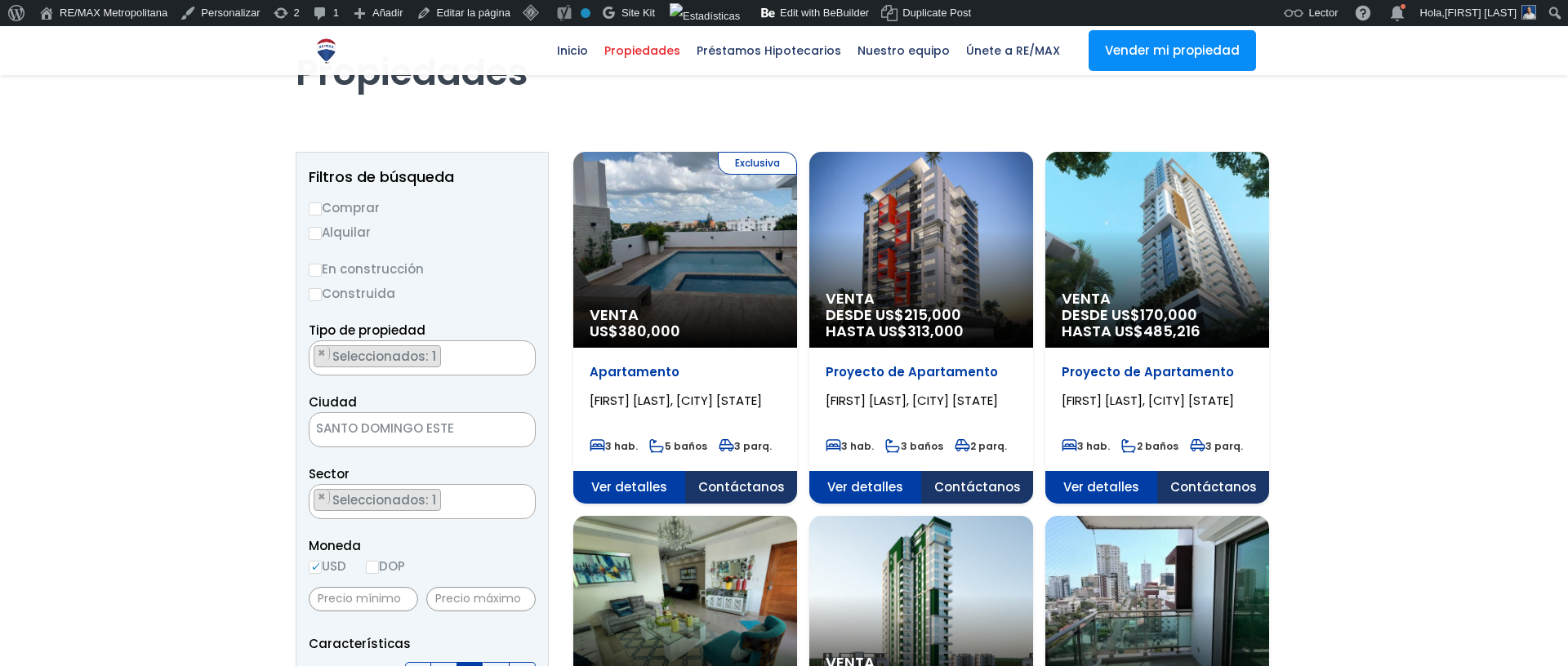 scroll, scrollTop: 19, scrollLeft: 0, axis: vertical 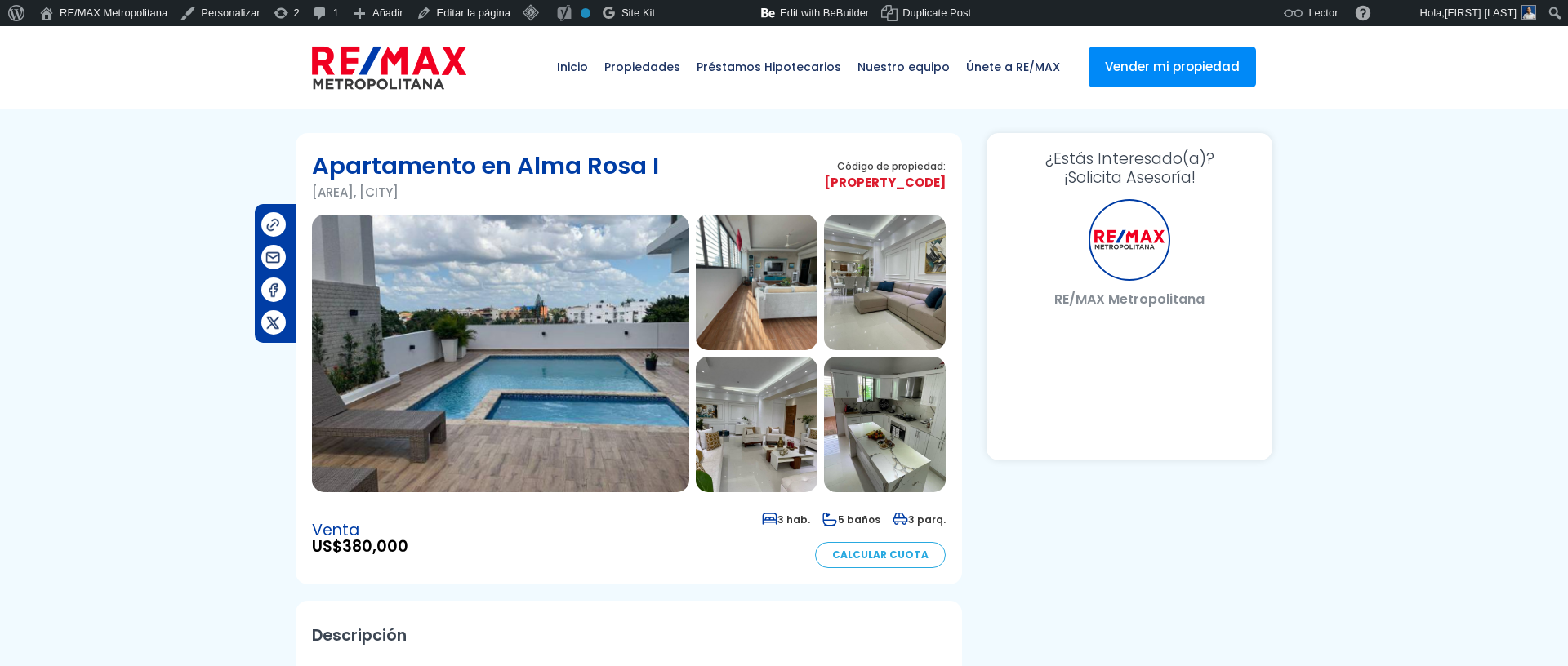 select on "DO" 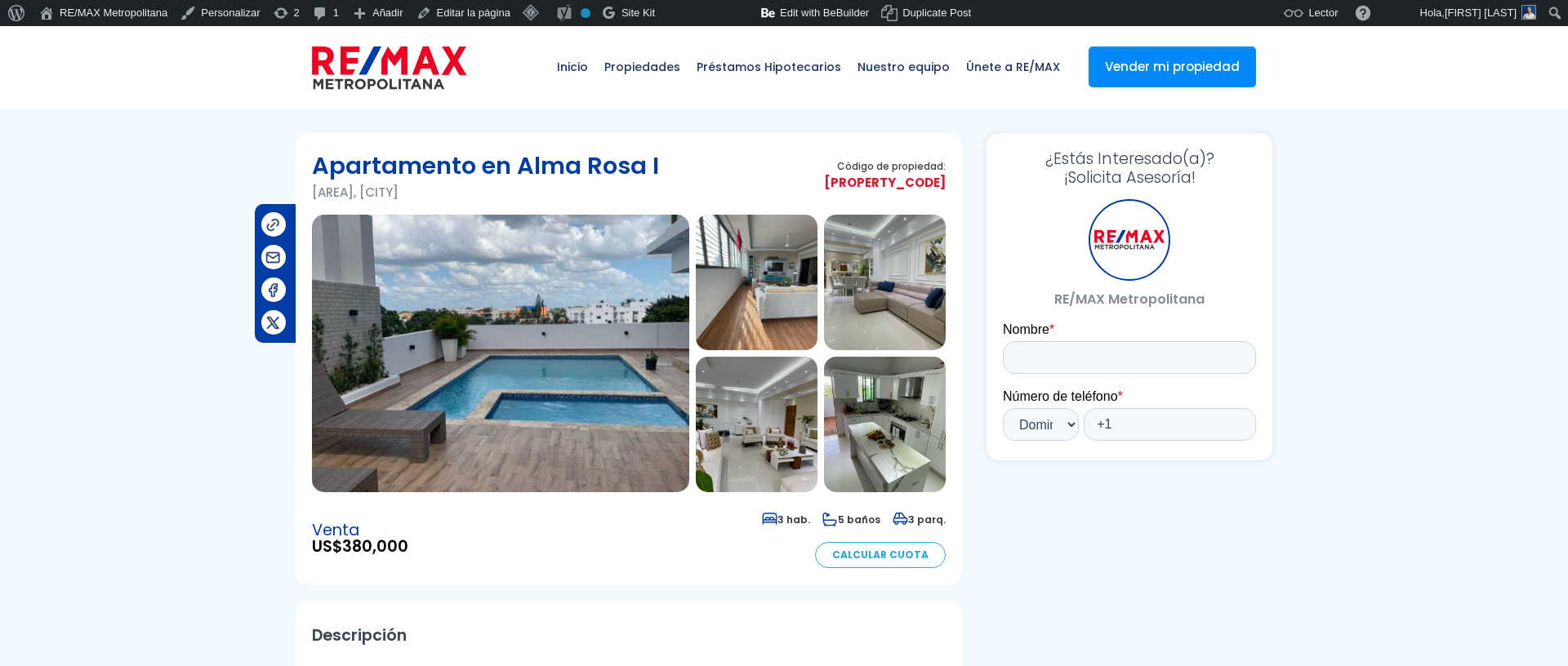 scroll, scrollTop: 0, scrollLeft: 0, axis: both 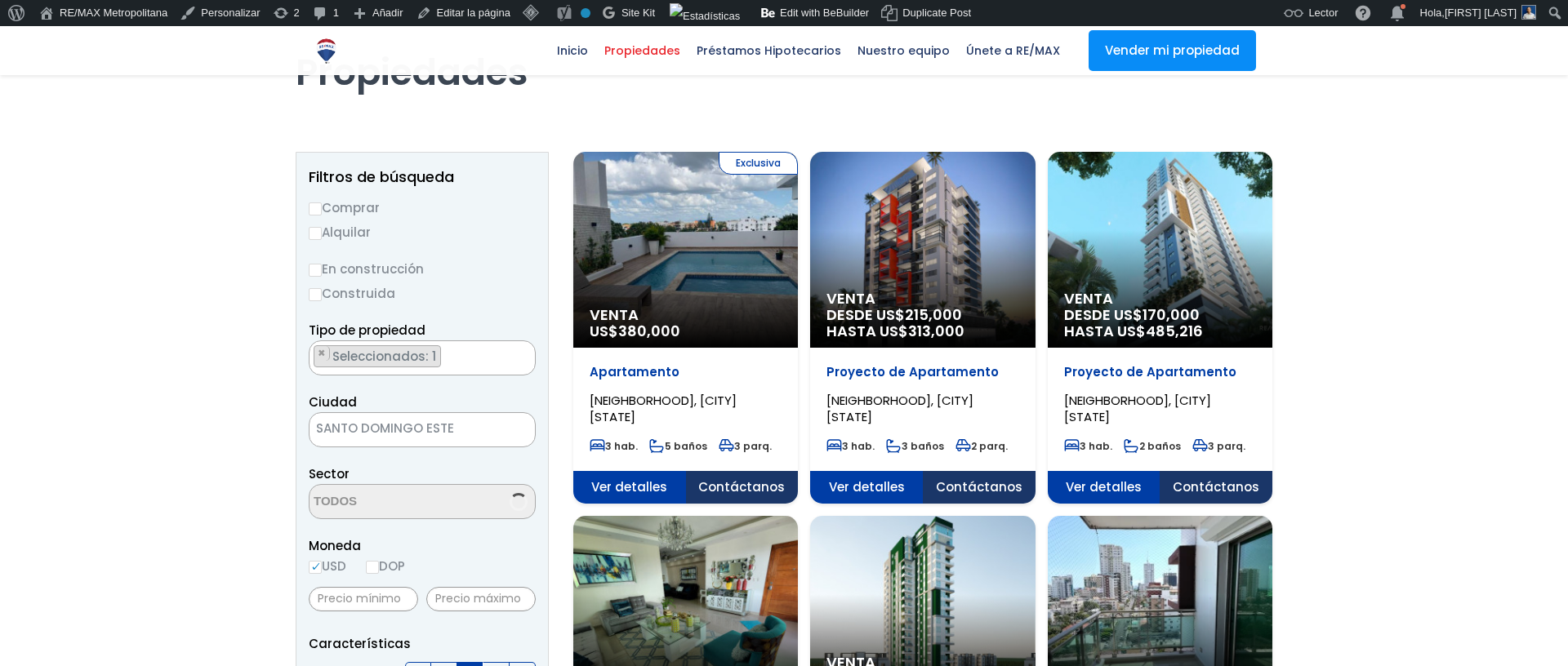 click on "Venta
DESDE US$  170,000
HASTA US$  485,216" at bounding box center (685, 250) 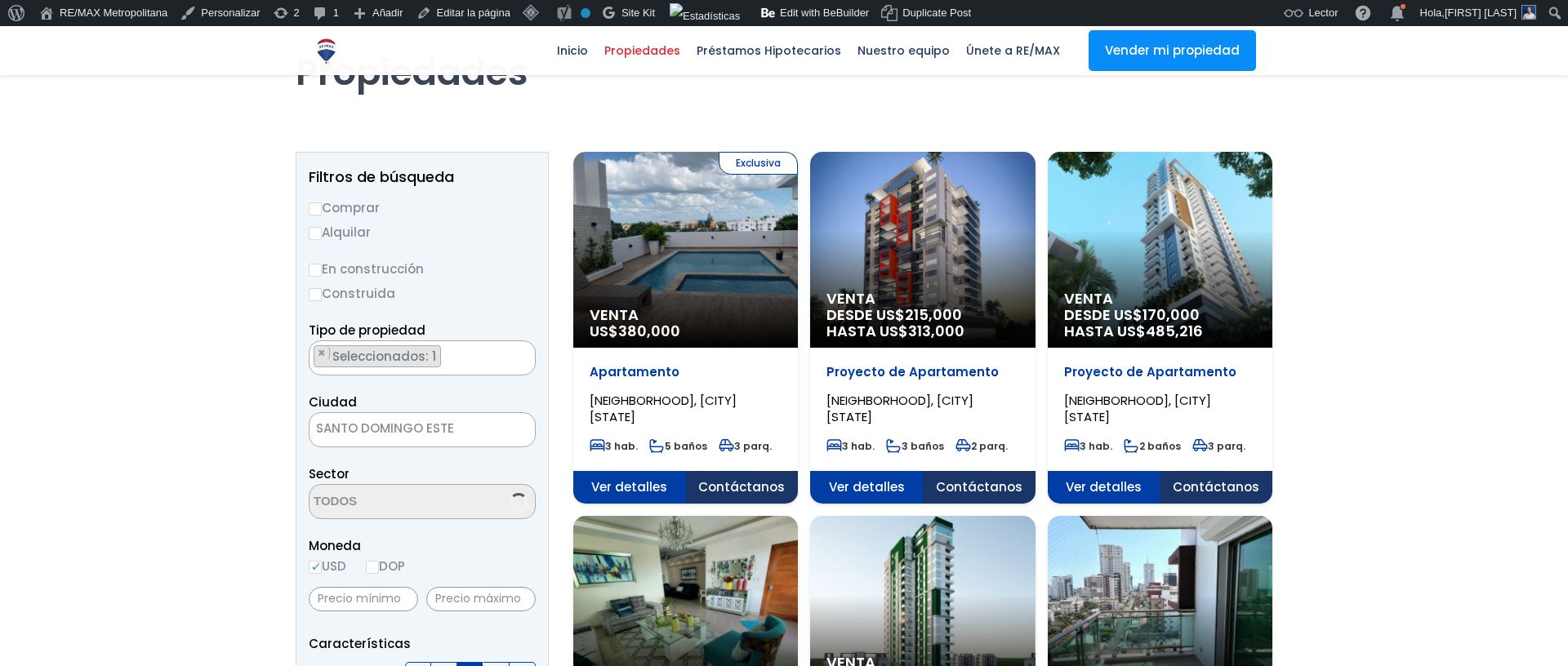 scroll, scrollTop: 19, scrollLeft: 0, axis: vertical 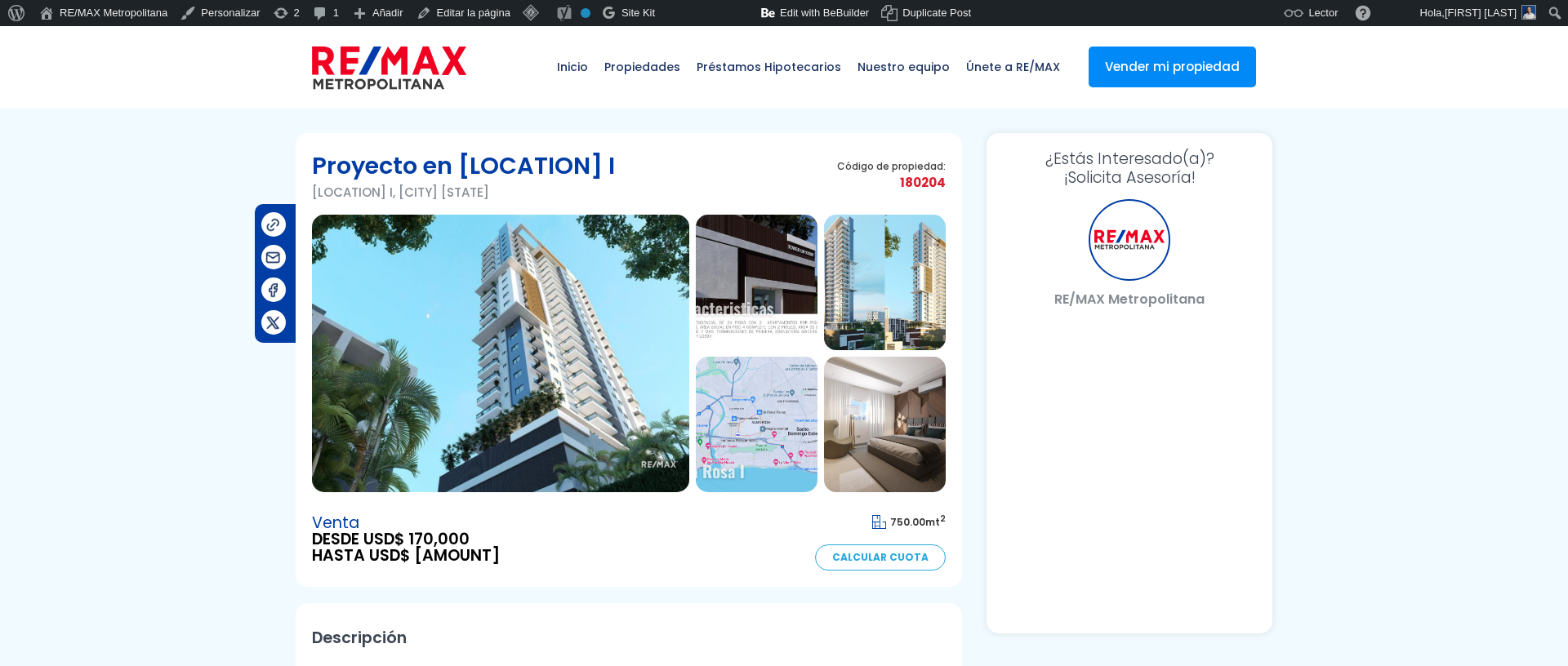 select on "DO" 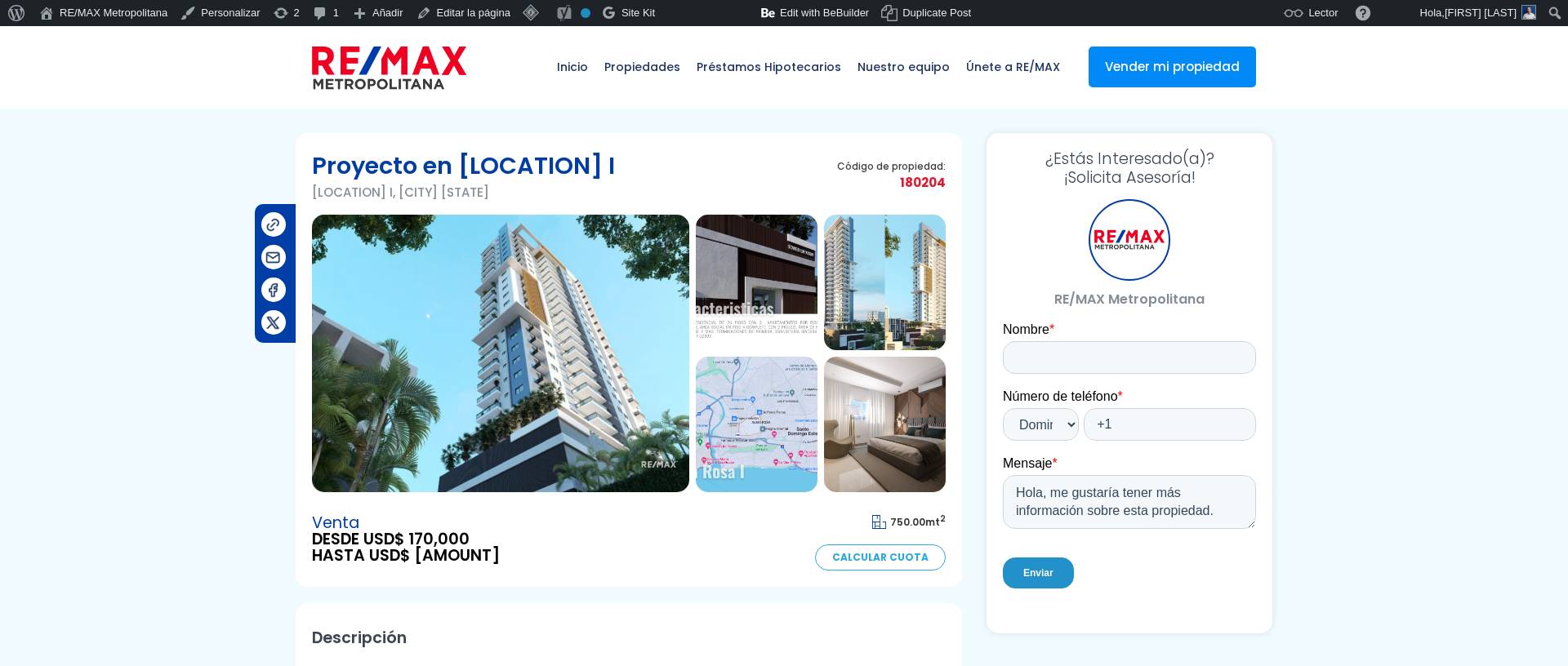 scroll, scrollTop: 0, scrollLeft: 0, axis: both 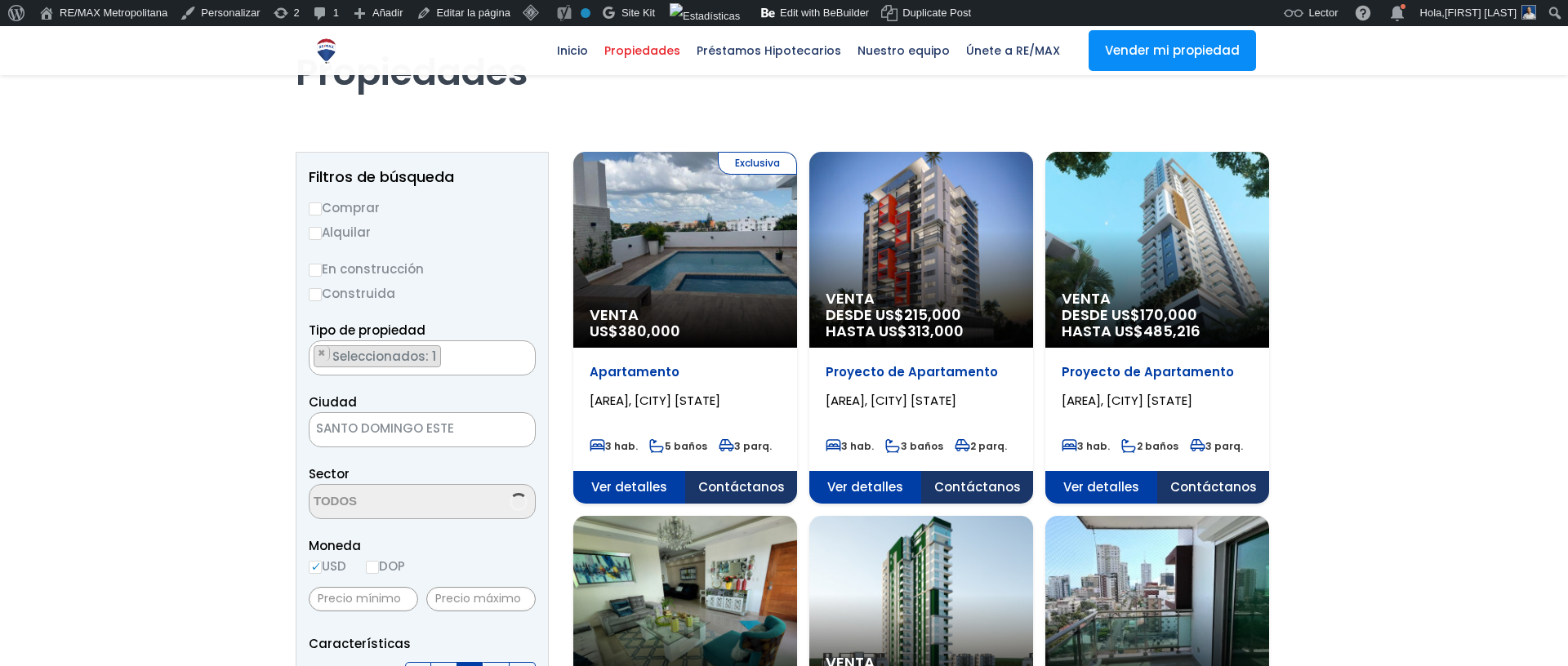 click on "Venta
DESDE US$  215,000
HASTA US$  313,000" at bounding box center [685, 250] 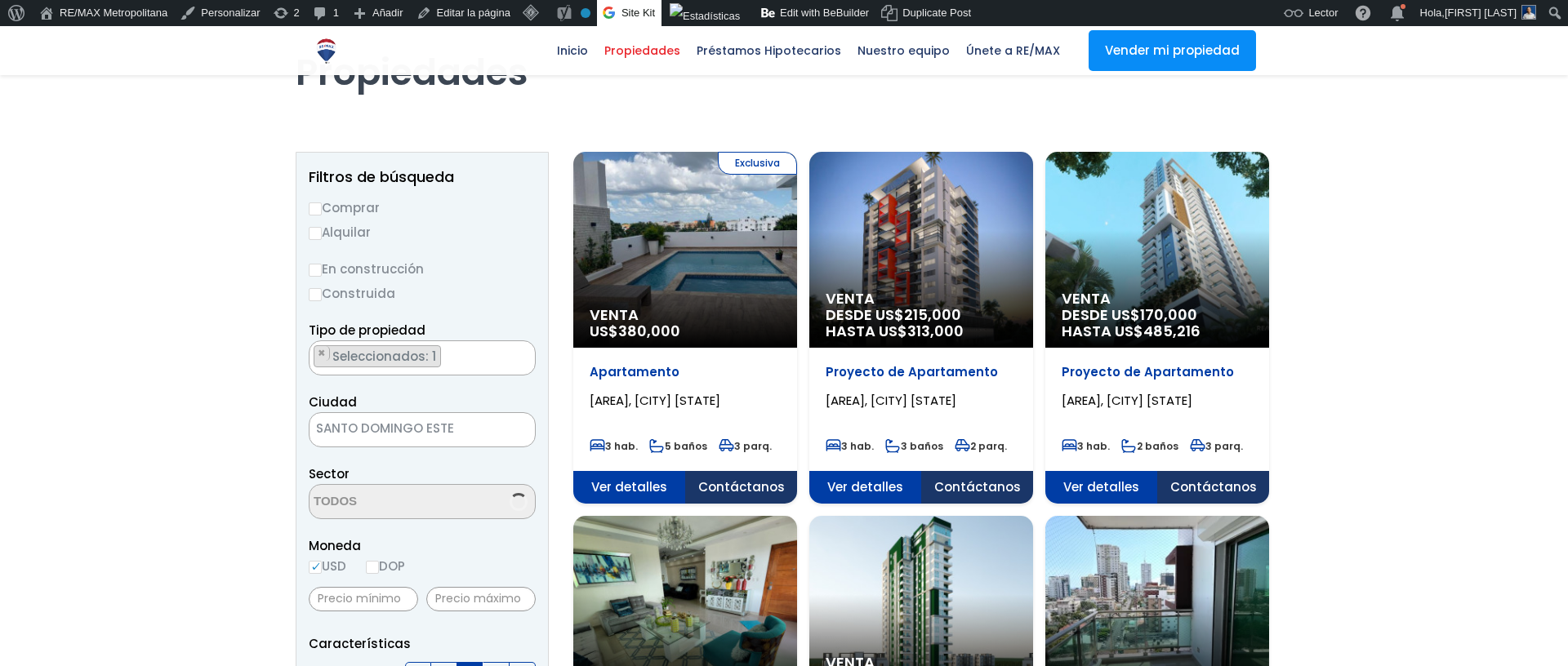 select on "13154" 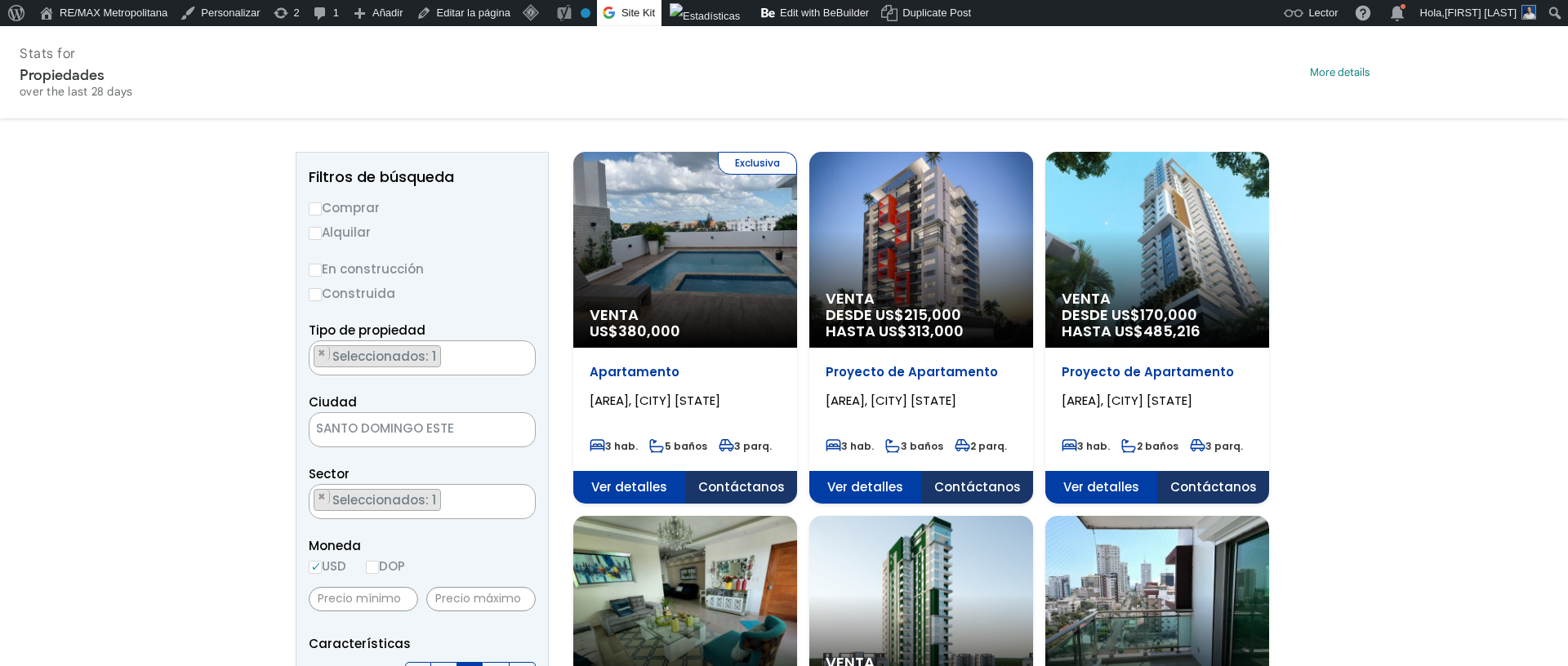 scroll, scrollTop: 19, scrollLeft: 0, axis: vertical 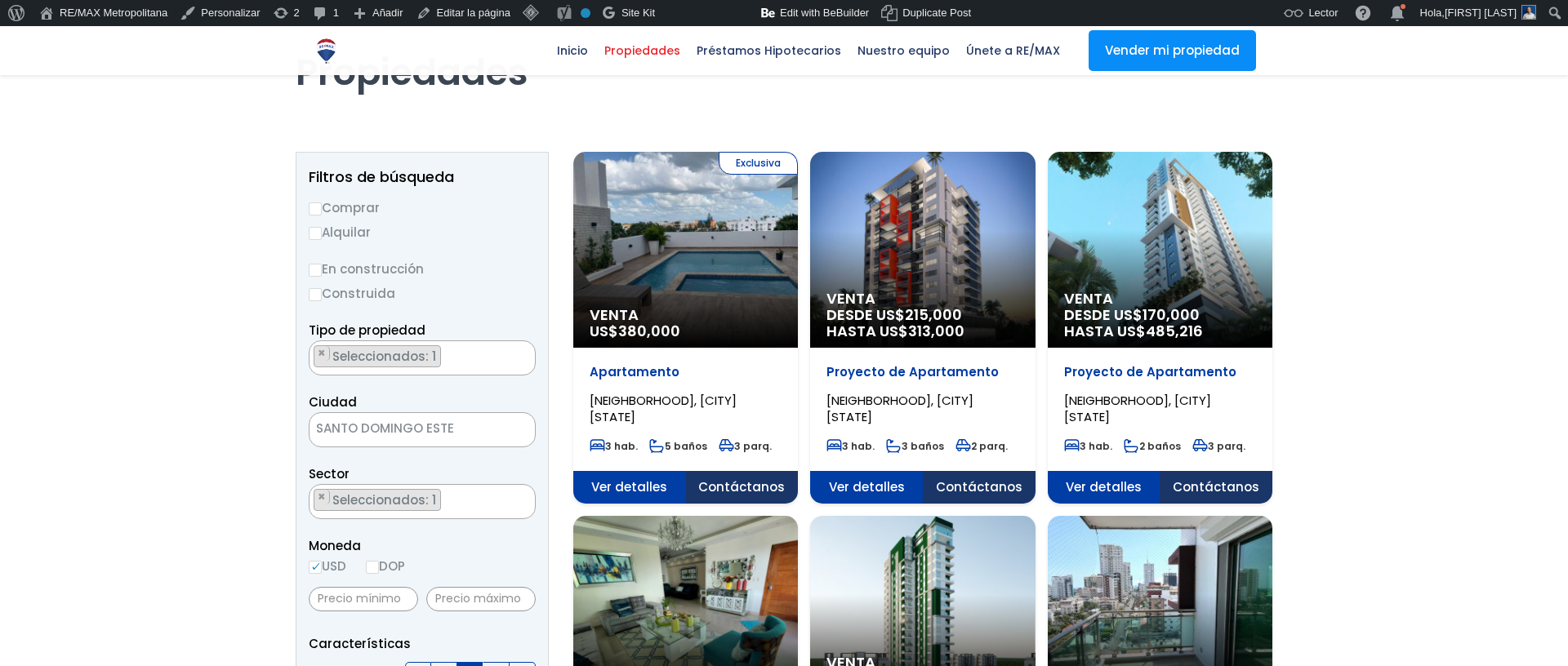 select on "13154" 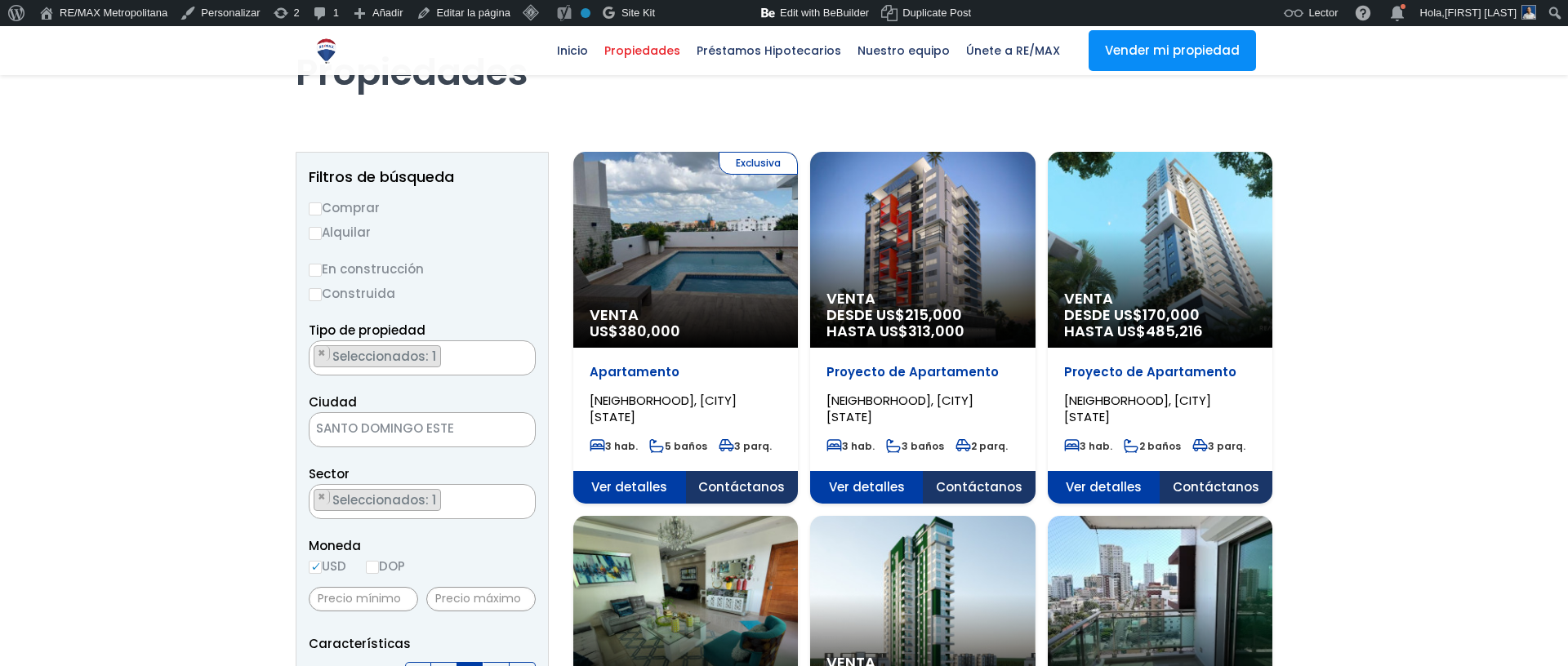 scroll, scrollTop: 19, scrollLeft: 0, axis: vertical 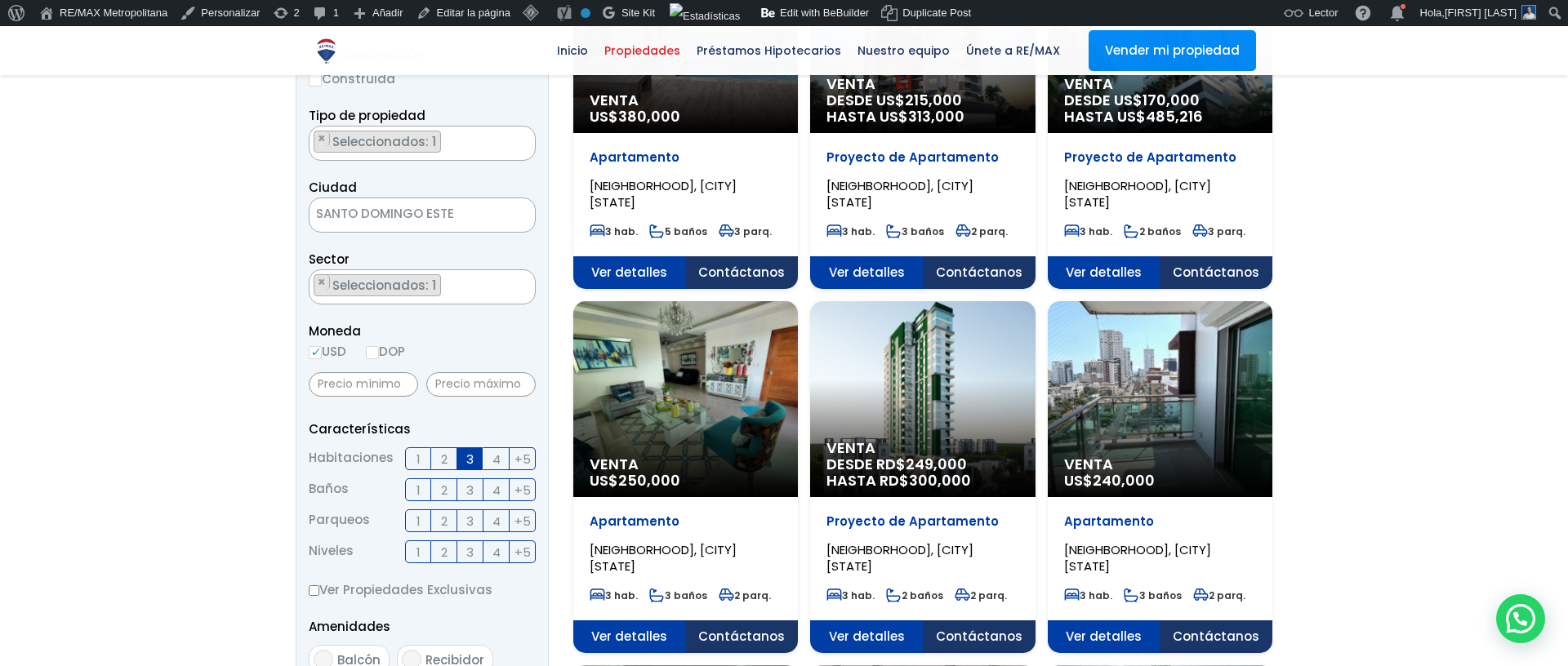 click on "Venta
DESDE RD$  249,000
HASTA RD$  300,000" at bounding box center [685, 35] 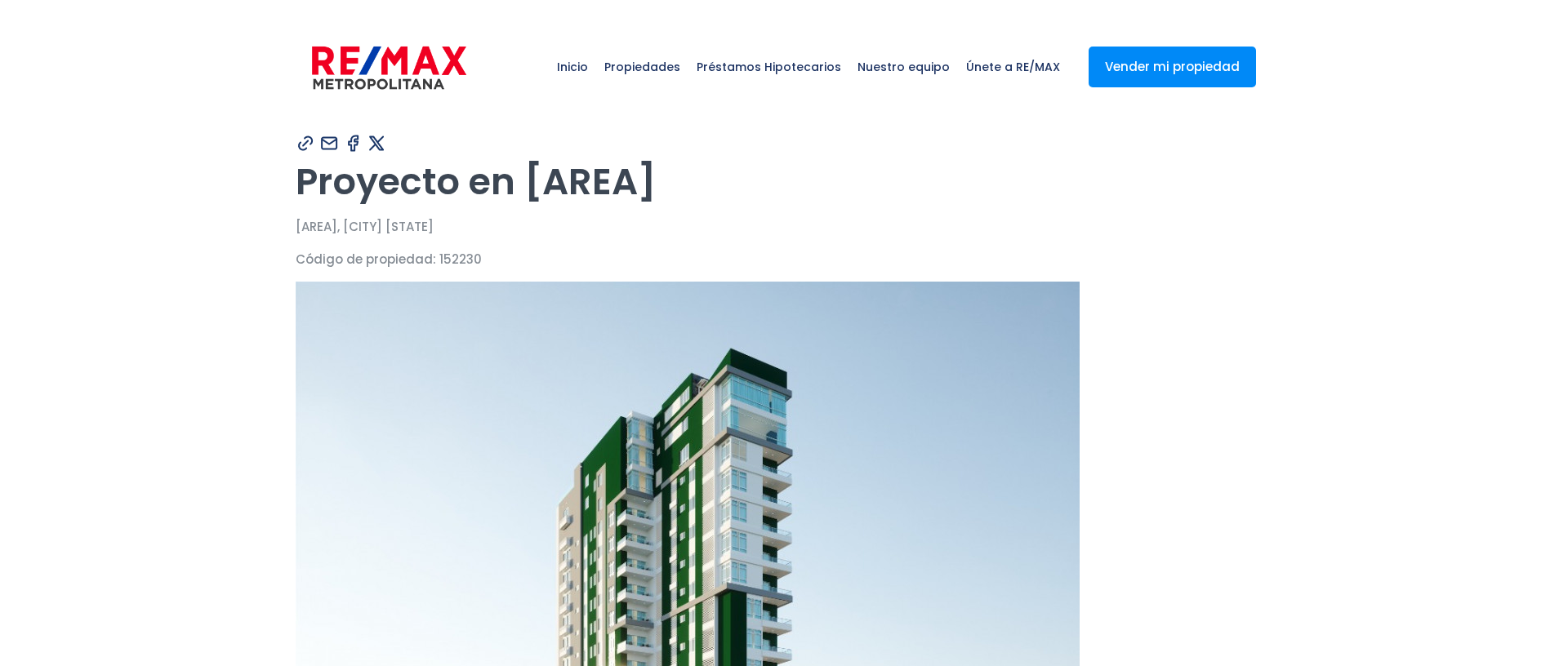 scroll, scrollTop: 0, scrollLeft: 0, axis: both 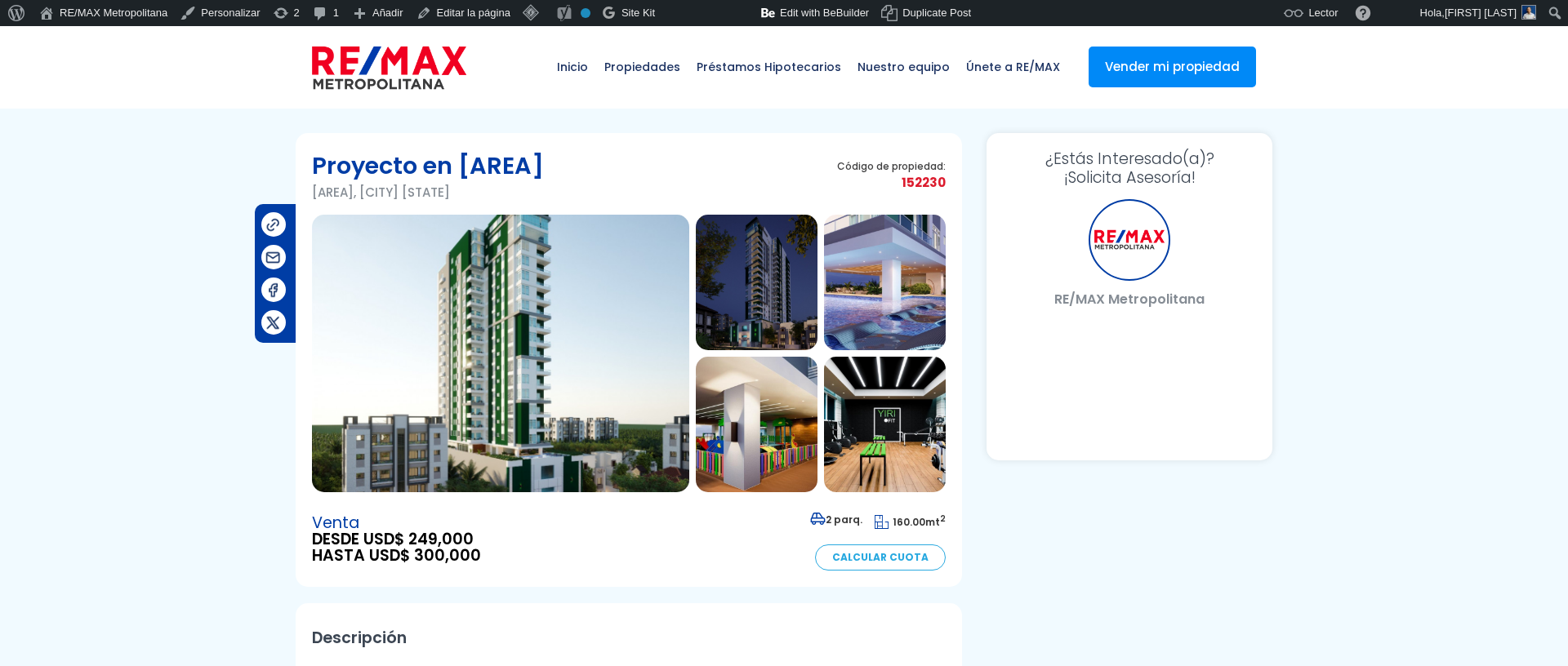 select on "DO" 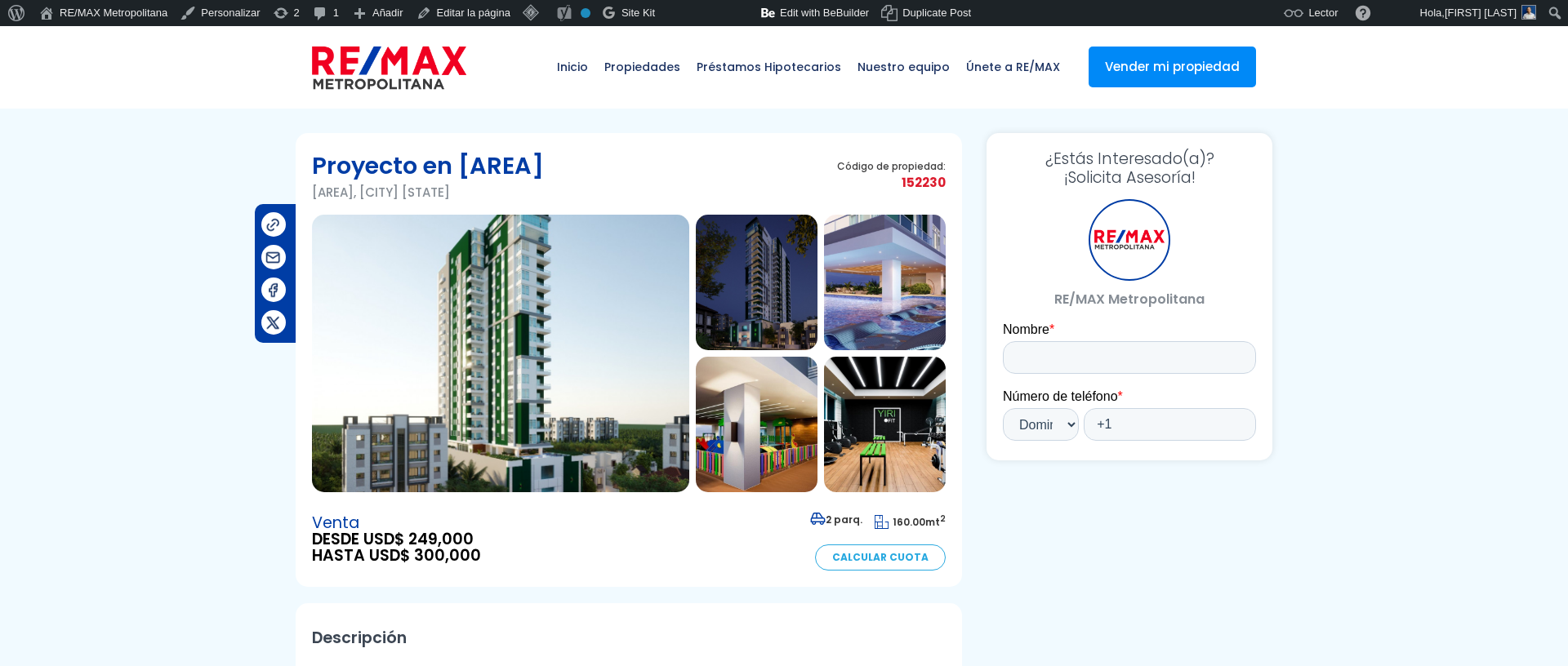 scroll, scrollTop: 0, scrollLeft: 0, axis: both 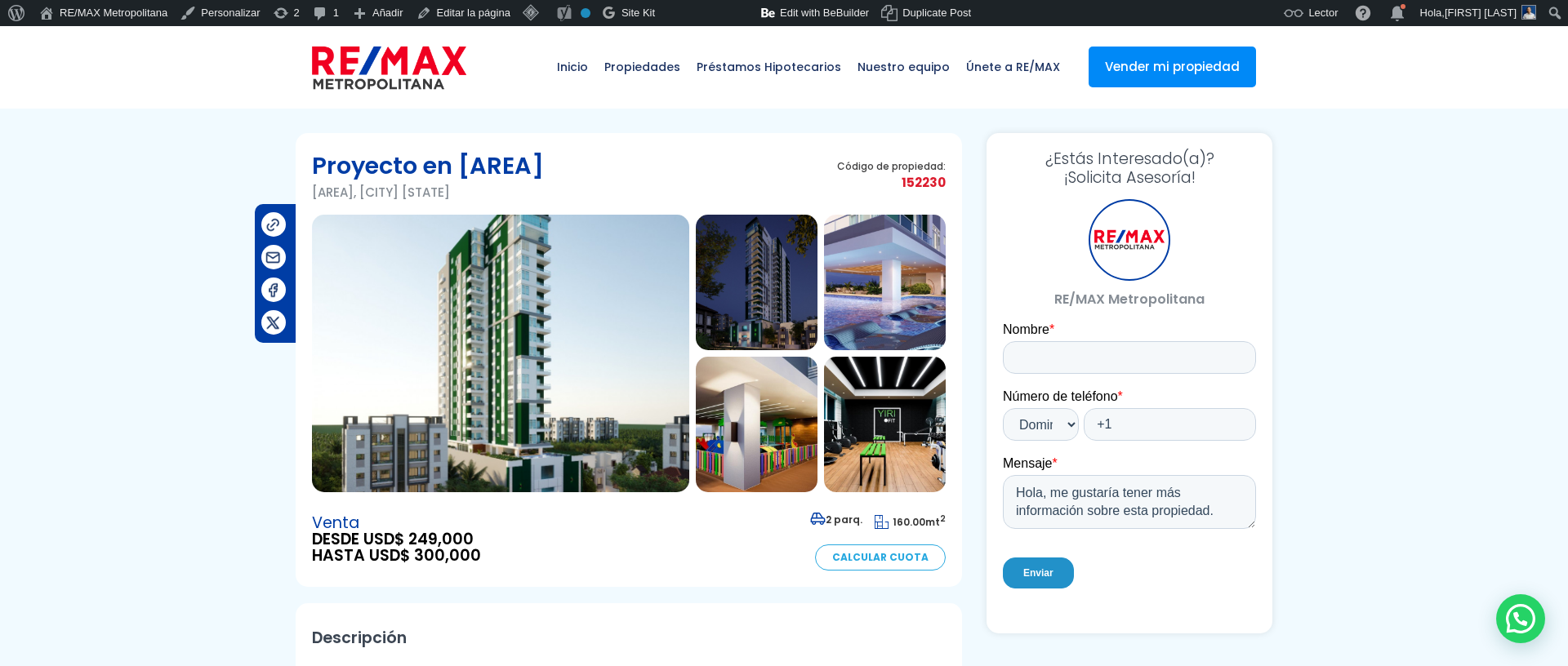 click at bounding box center [501, 353] 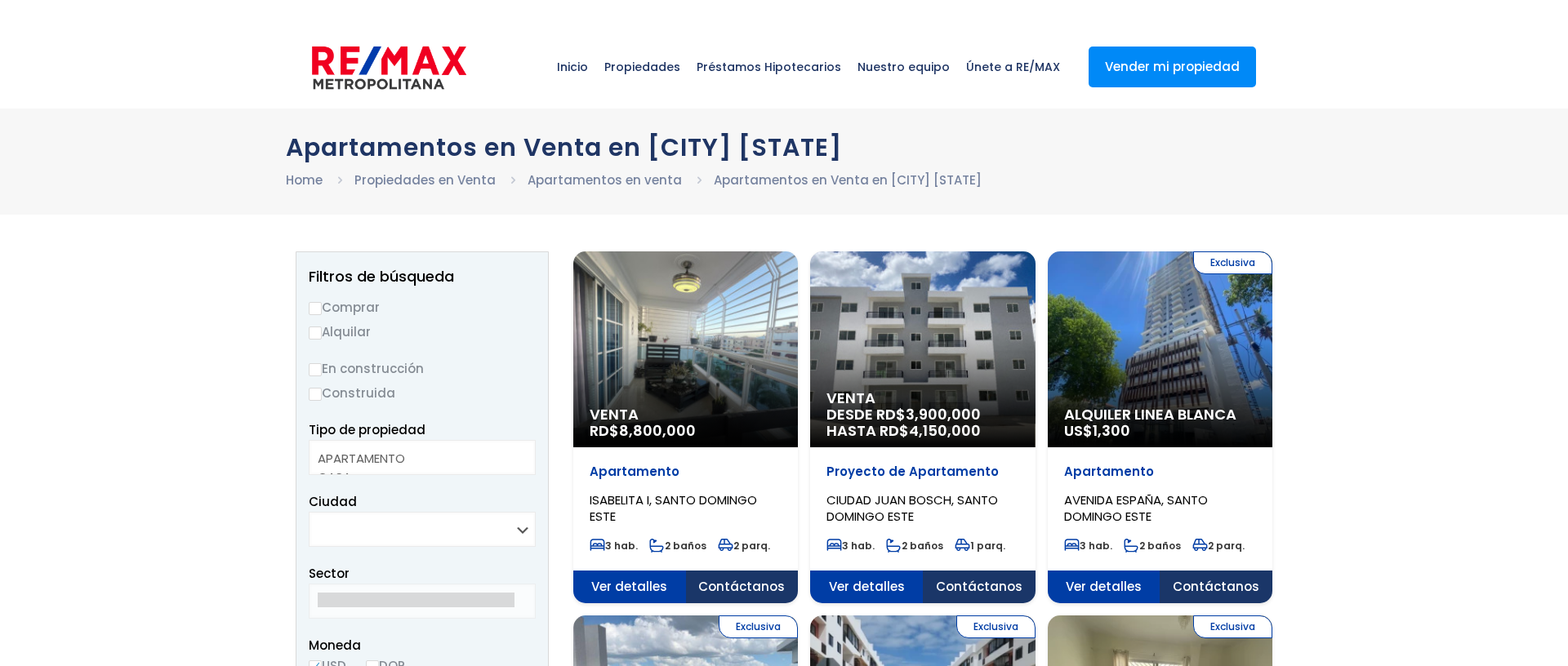select 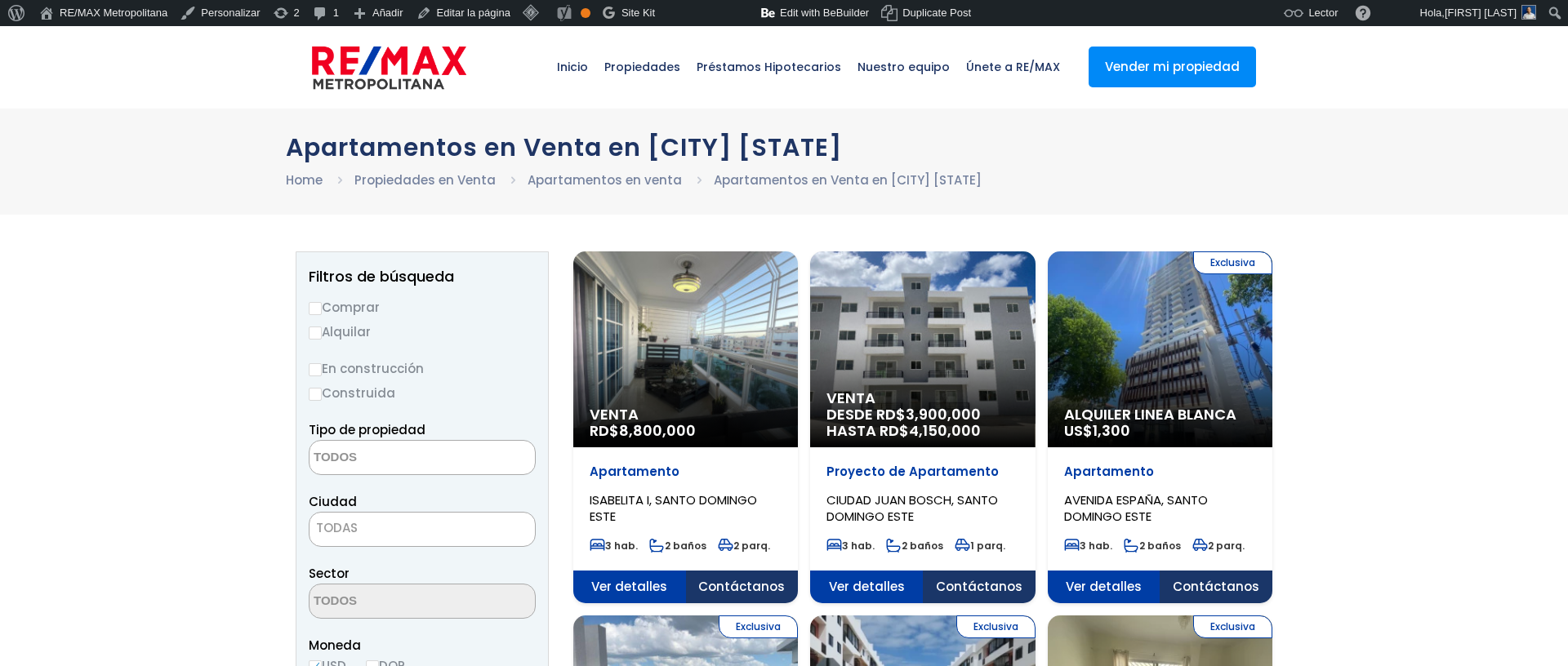 scroll, scrollTop: 0, scrollLeft: 0, axis: both 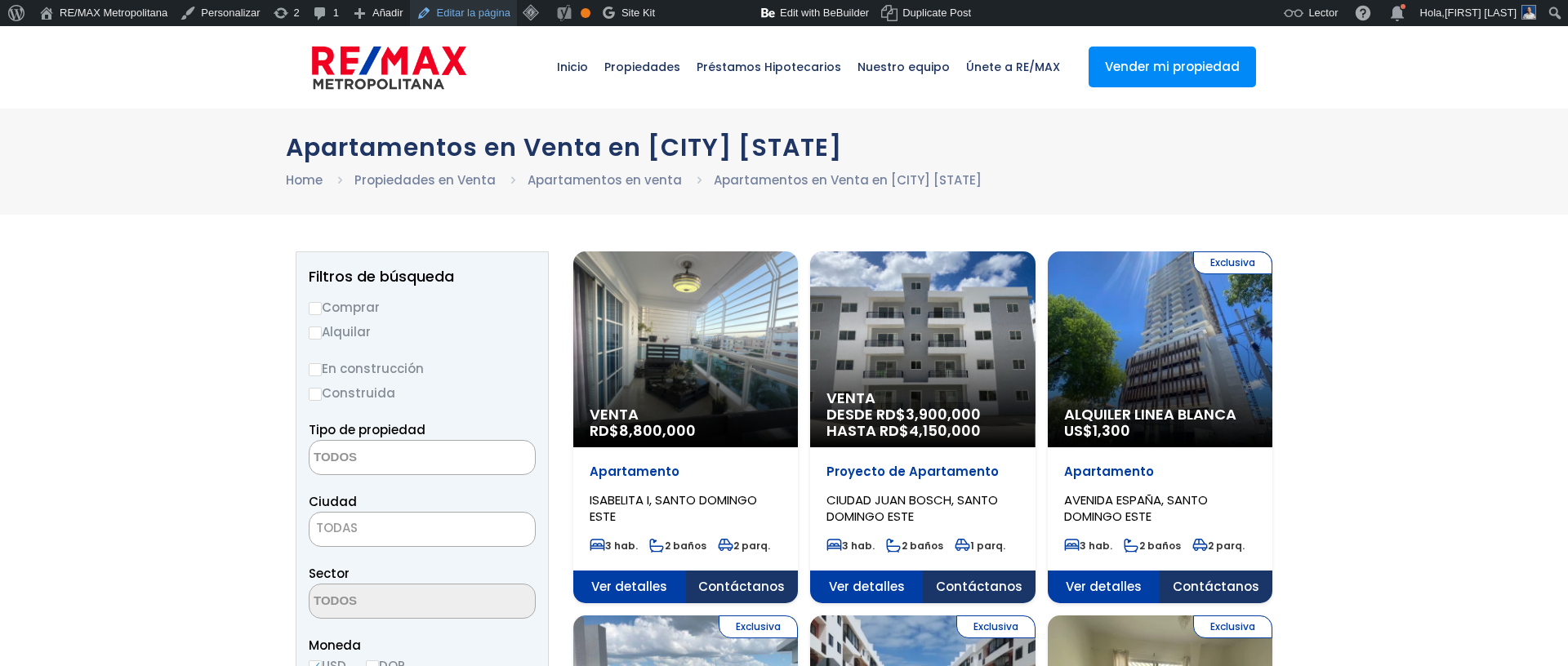 click on "Editar la página" at bounding box center (463, 13) 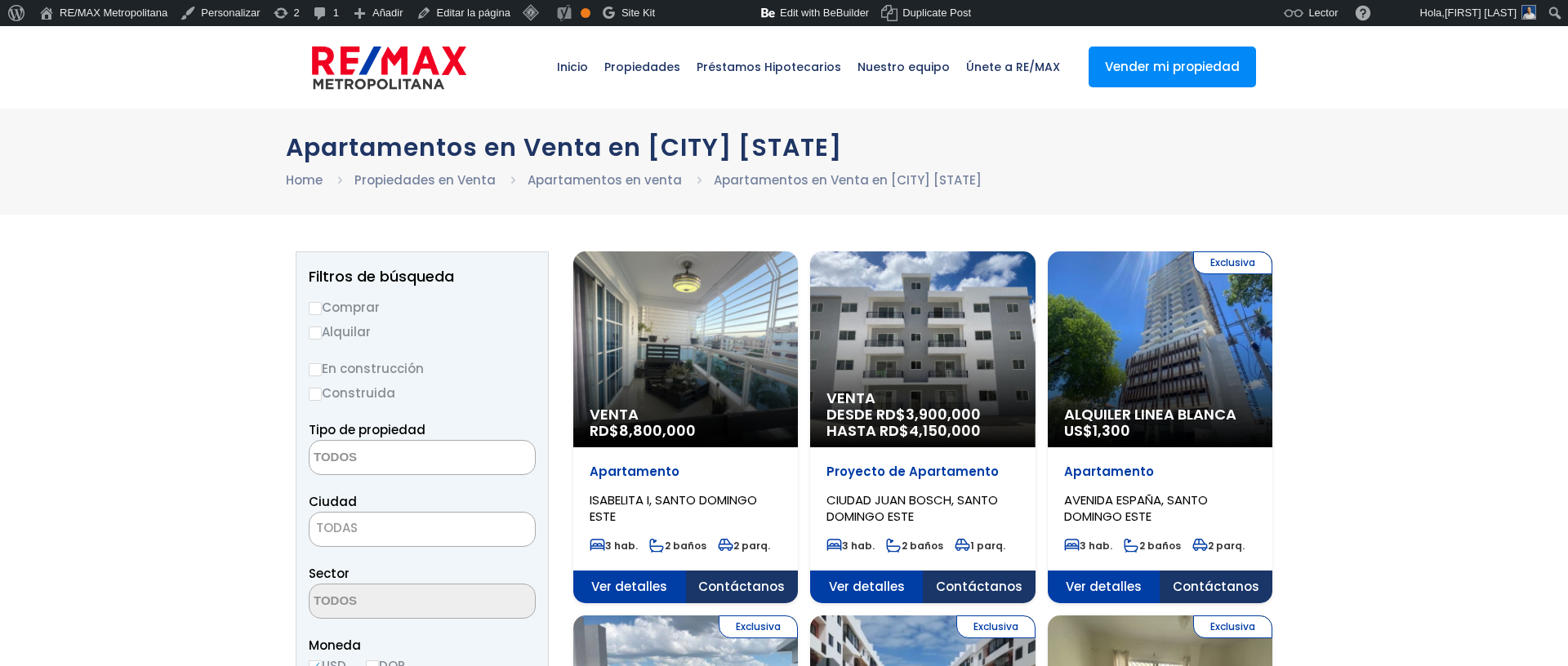 select 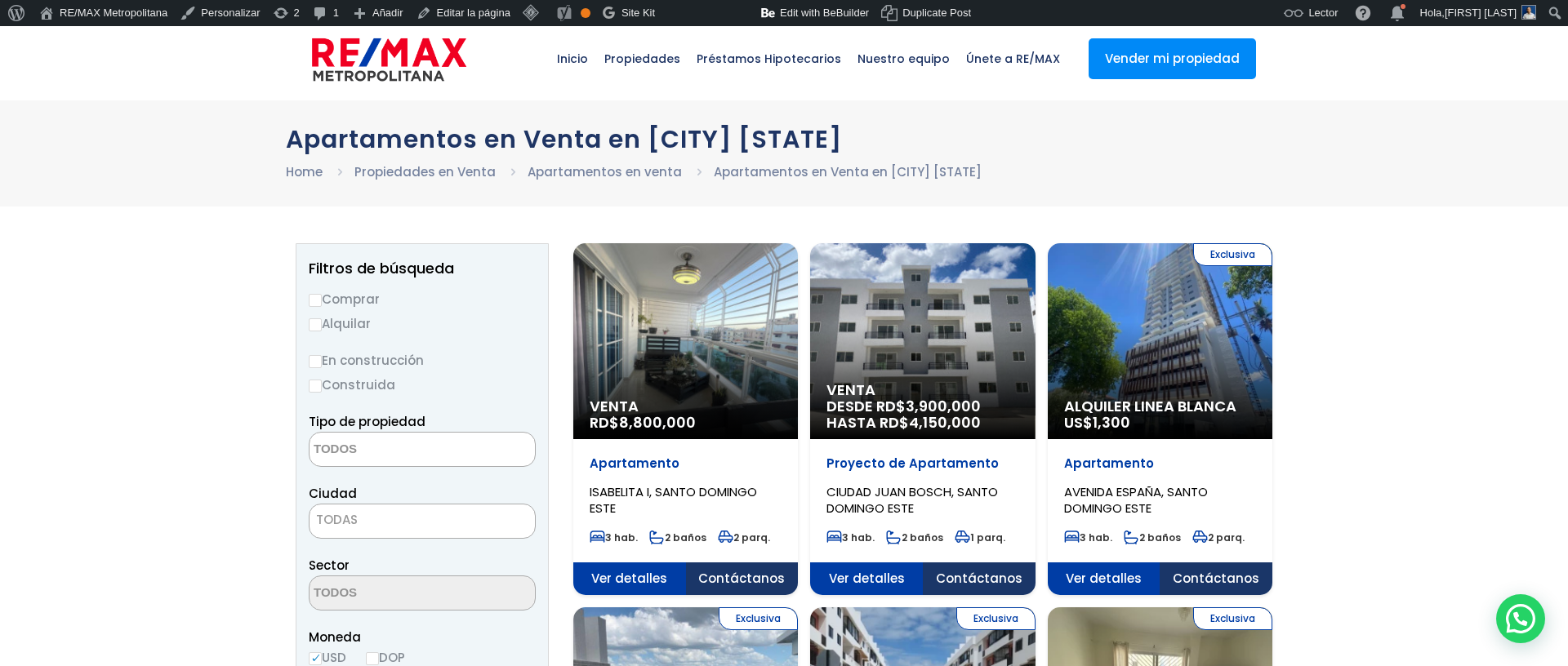scroll, scrollTop: 0, scrollLeft: 0, axis: both 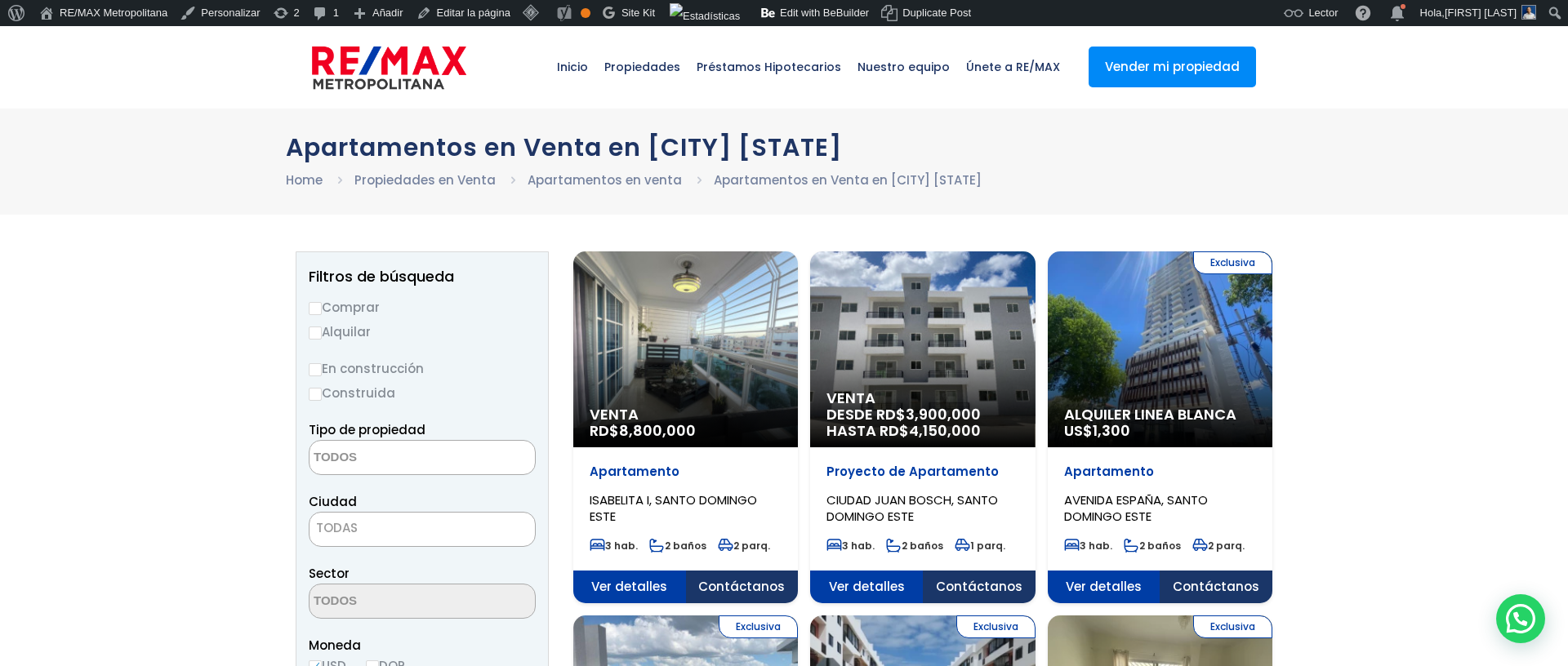 click on "Venta
DESDE RD$  3,900,000
HASTA RD$  4,150,000" at bounding box center [685, 349] 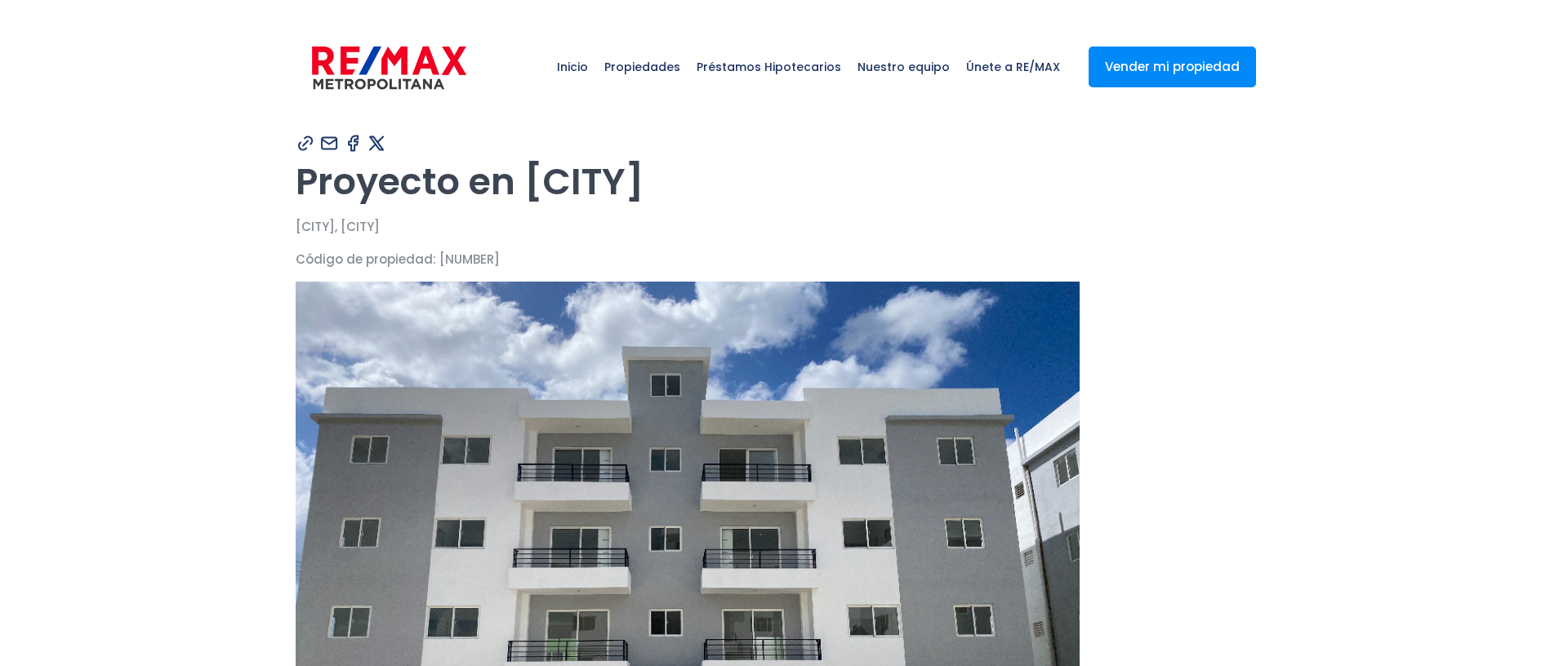scroll, scrollTop: 0, scrollLeft: 0, axis: both 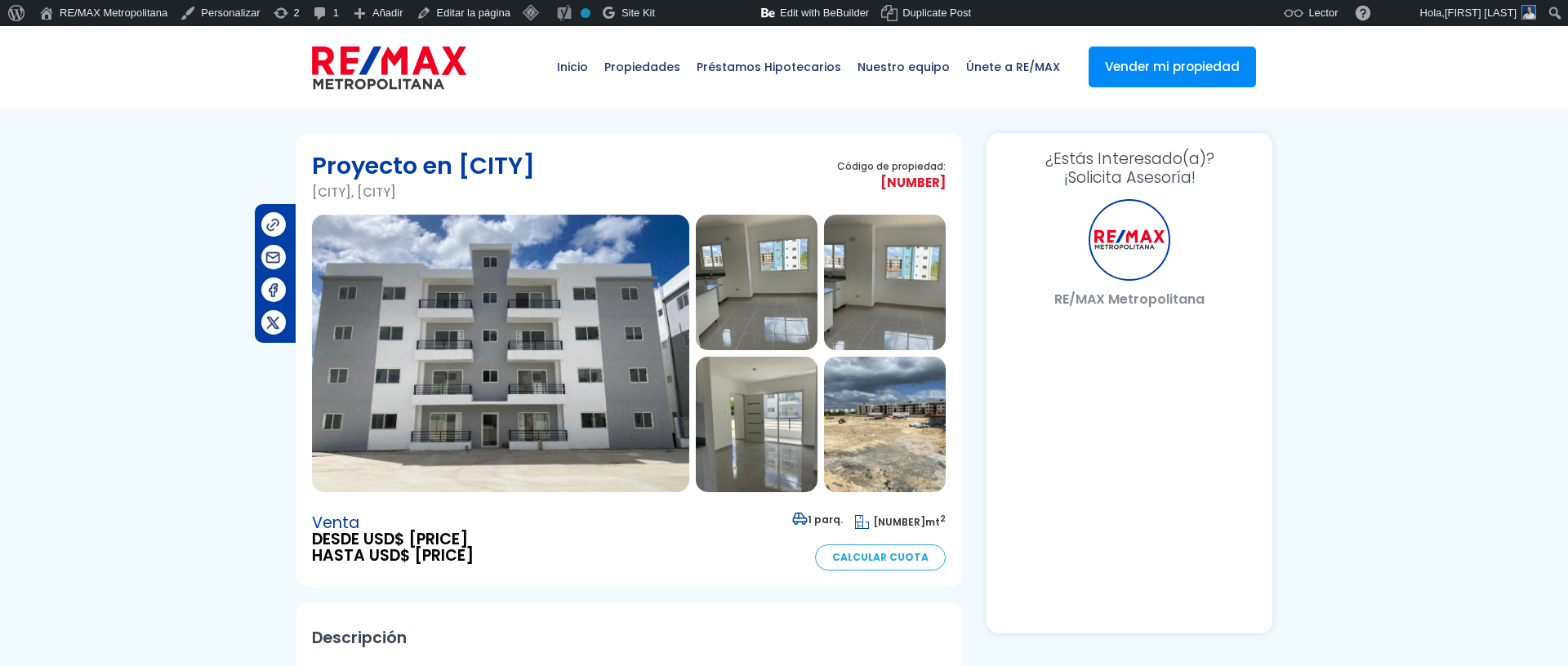 select on "DO" 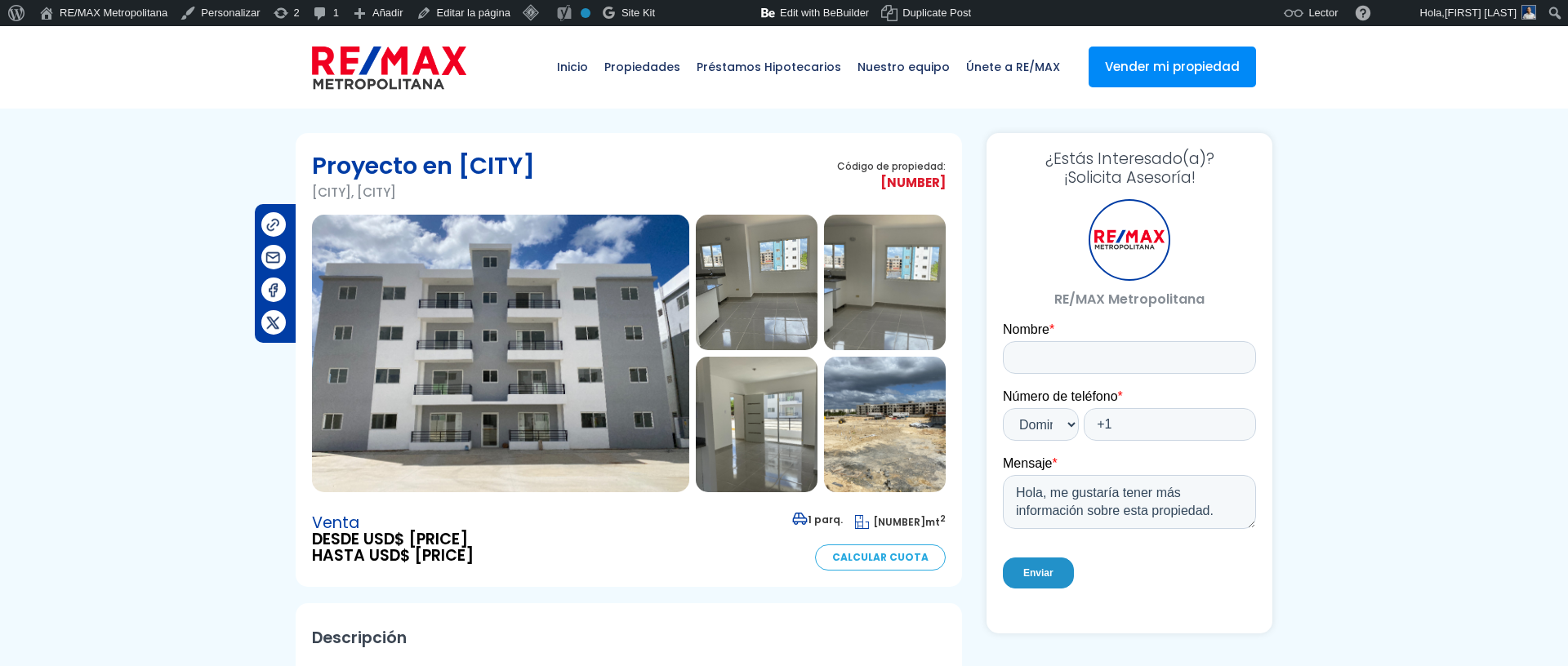scroll, scrollTop: 0, scrollLeft: 0, axis: both 